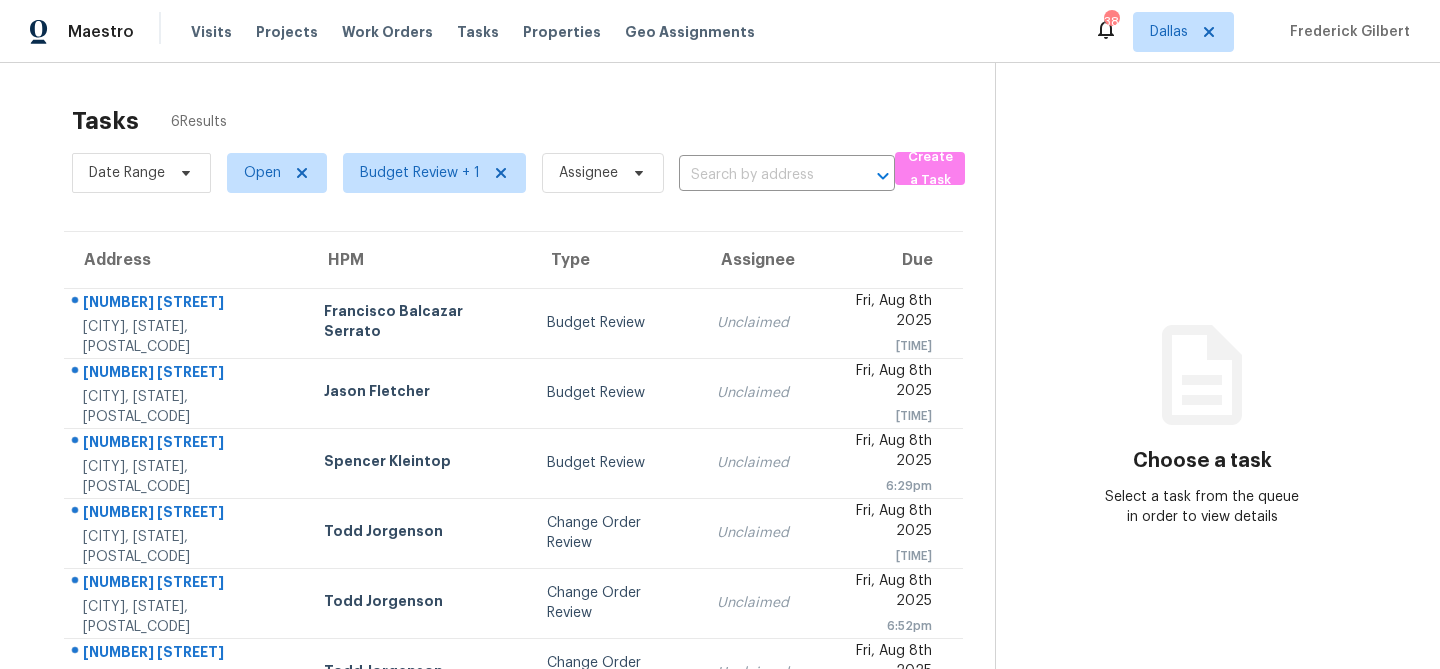 scroll, scrollTop: 0, scrollLeft: 0, axis: both 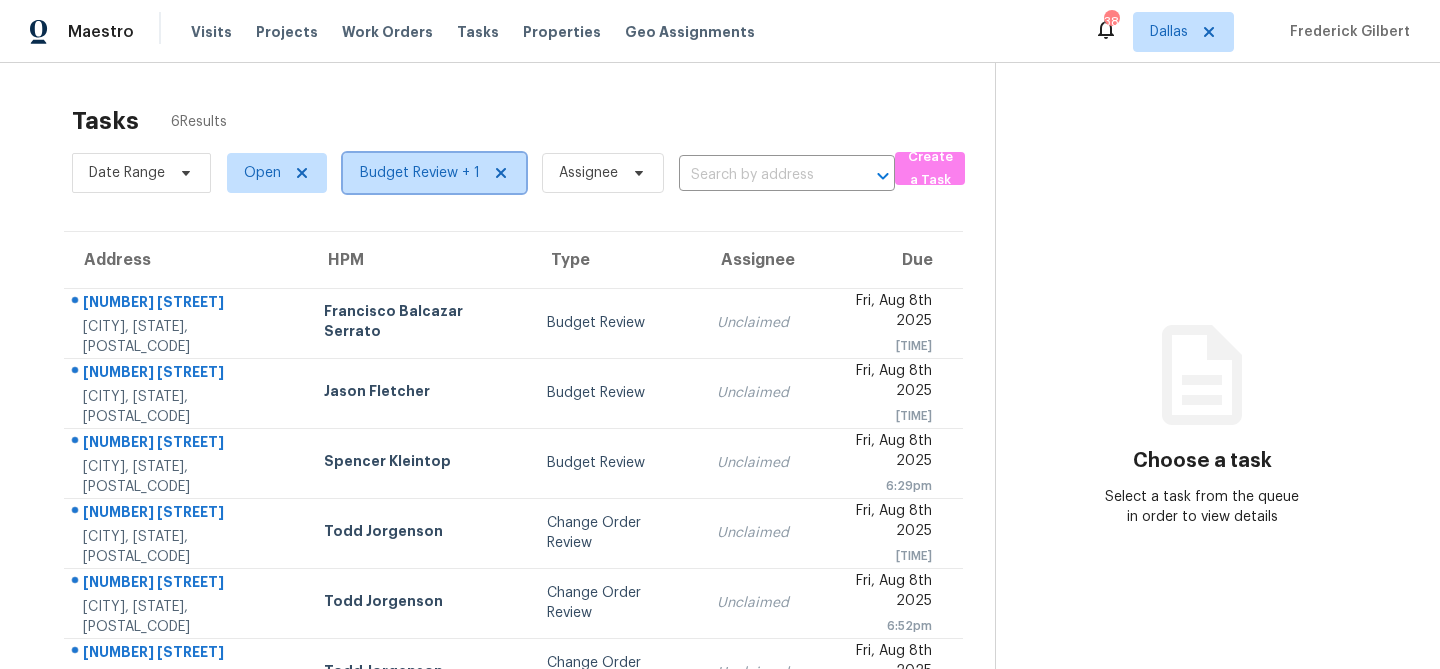 click 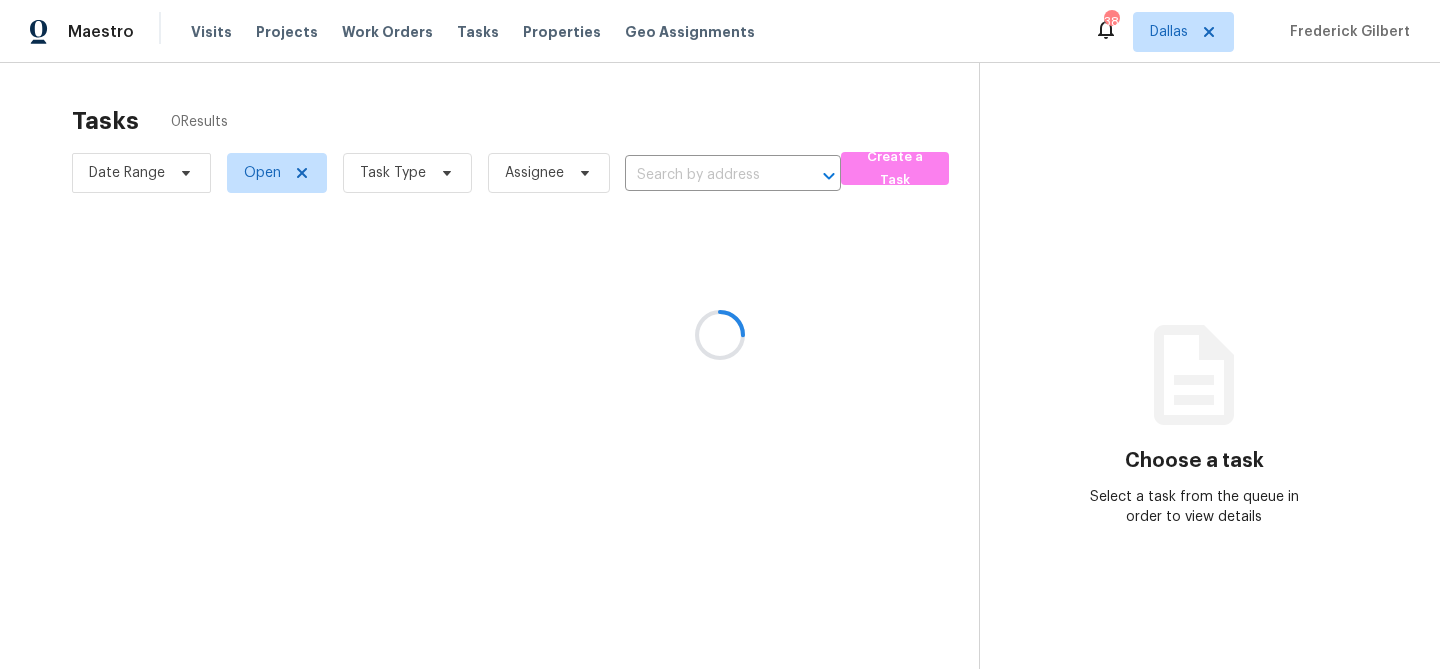 click at bounding box center [720, 334] 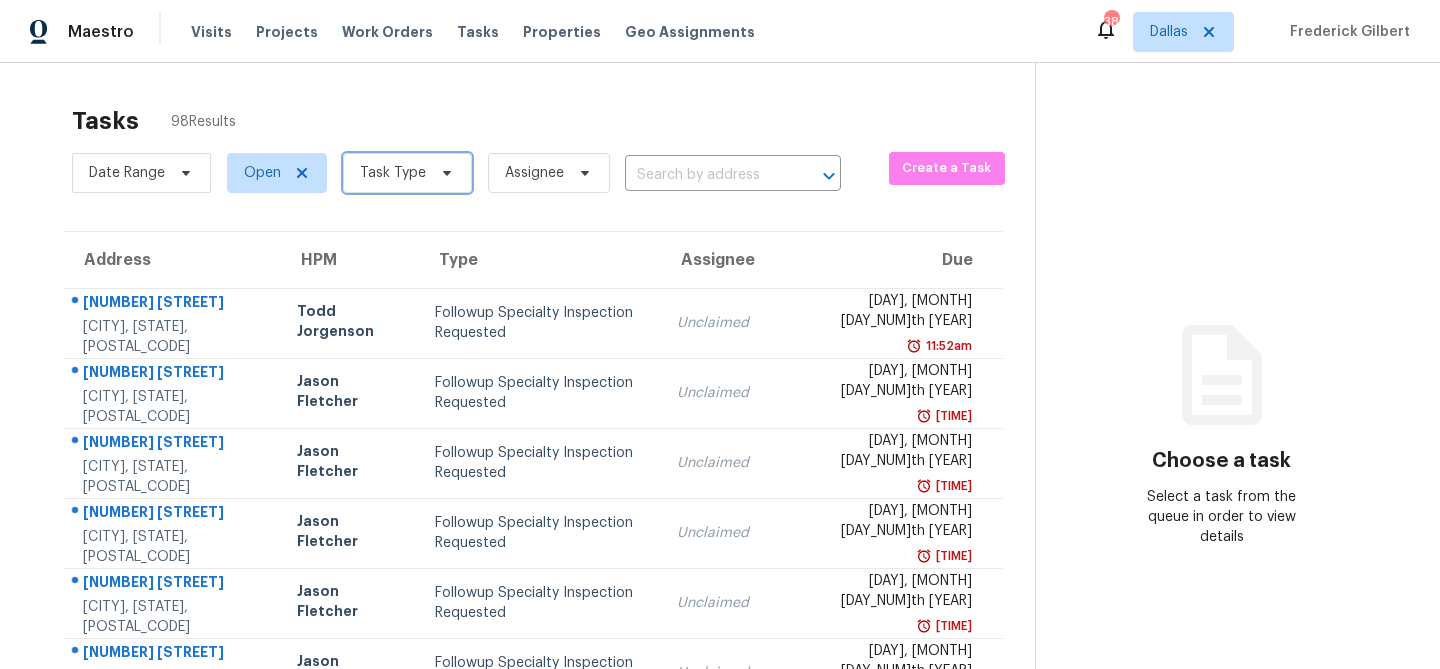 click 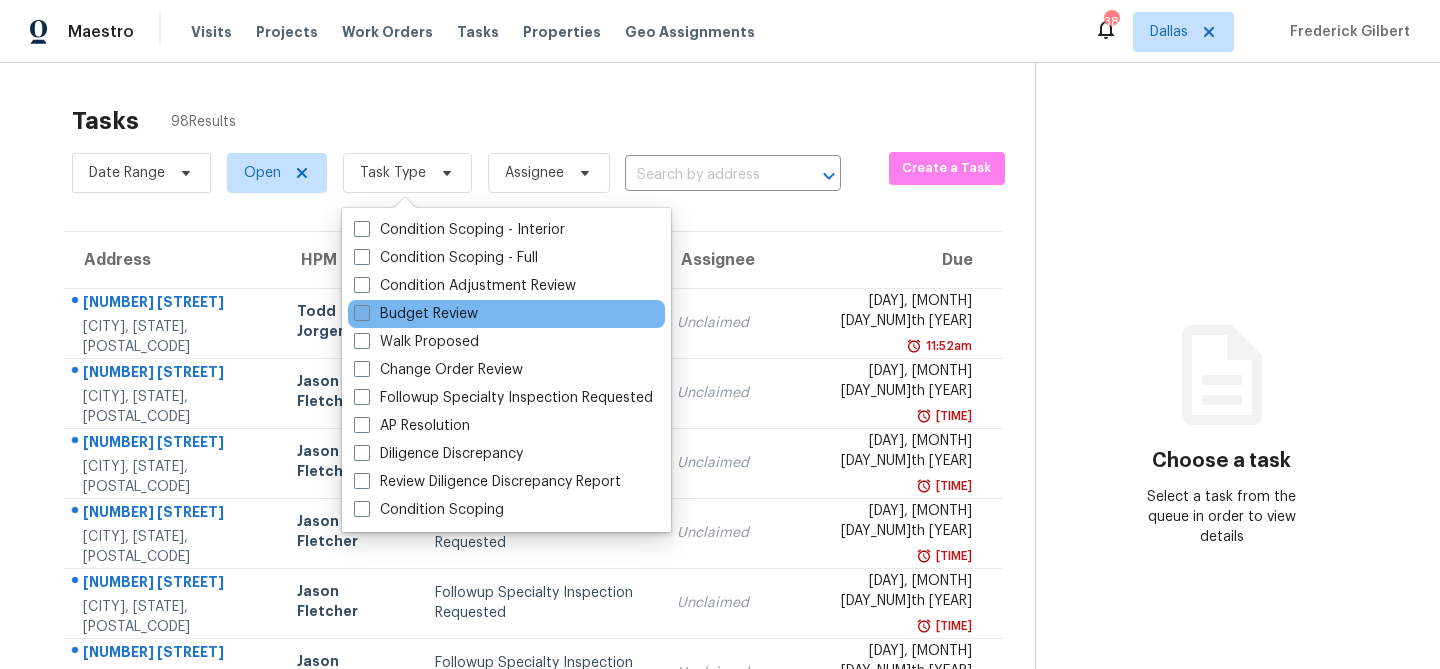 click on "Budget Review" at bounding box center [416, 314] 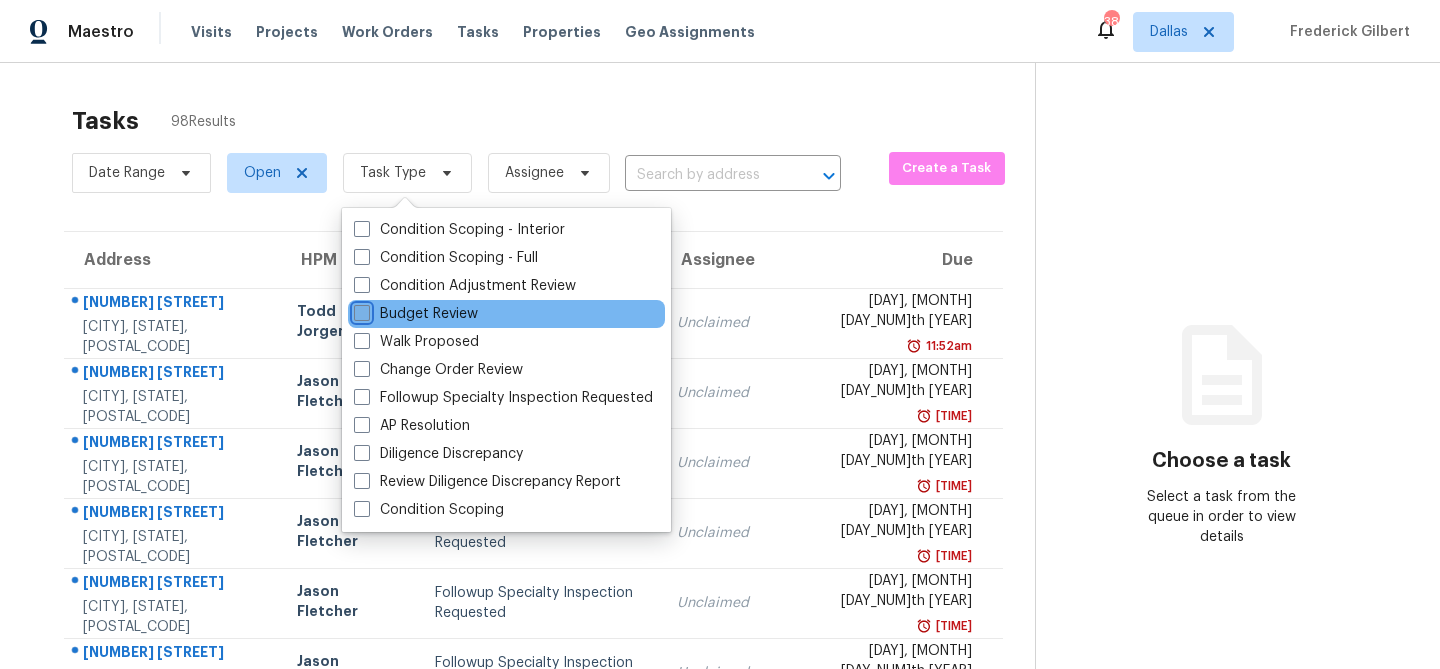 click on "Budget Review" at bounding box center (360, 310) 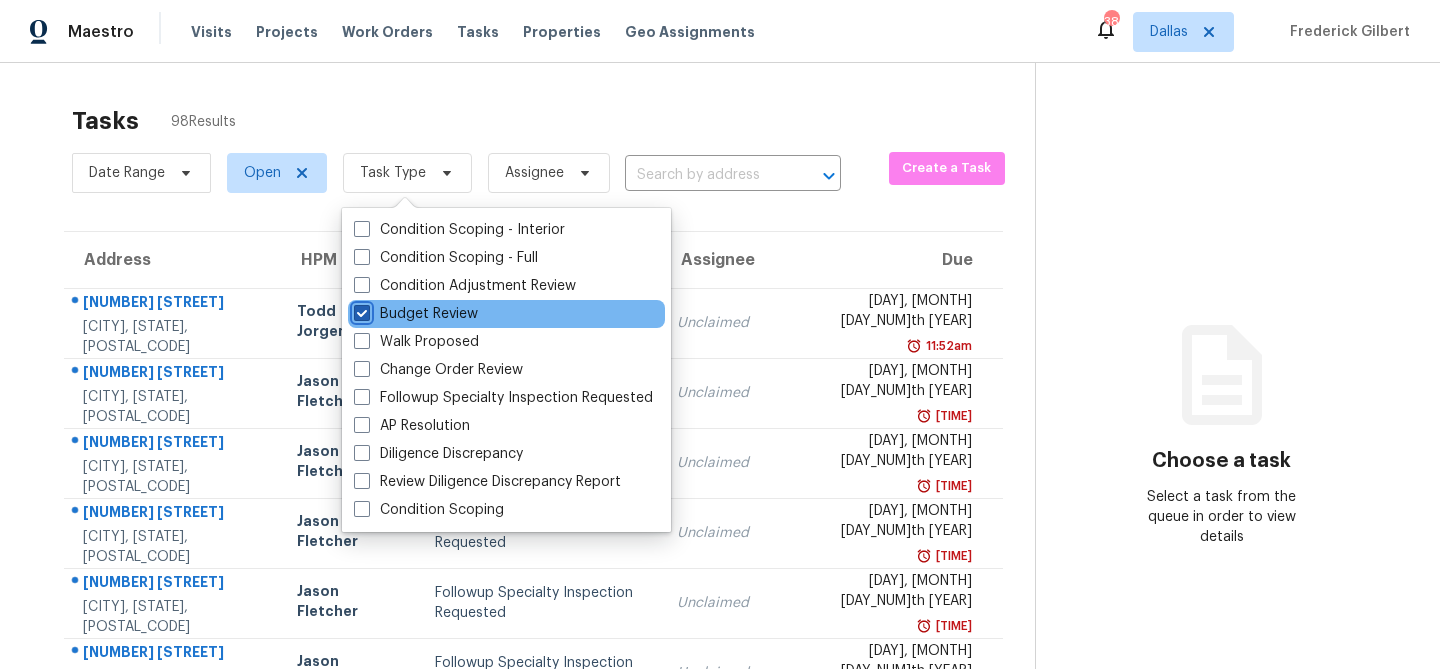 checkbox on "true" 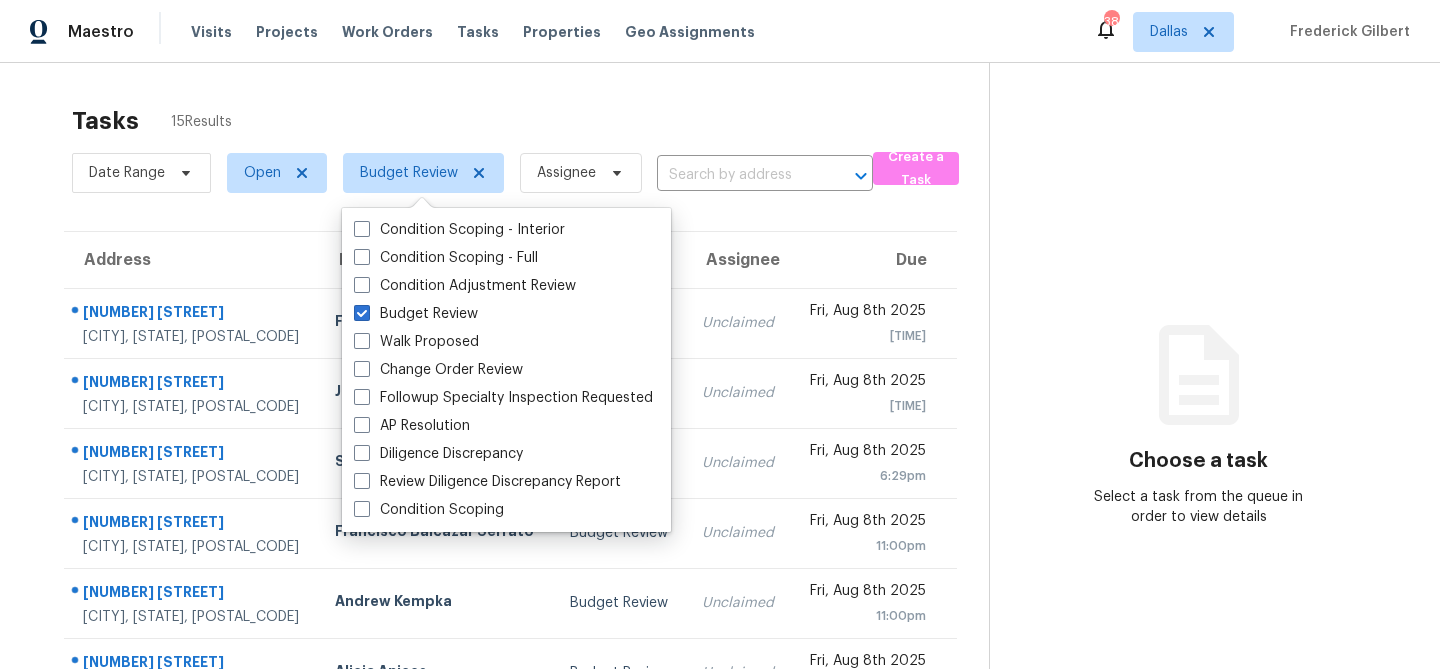 click on "Tasks 15  Results" at bounding box center [530, 121] 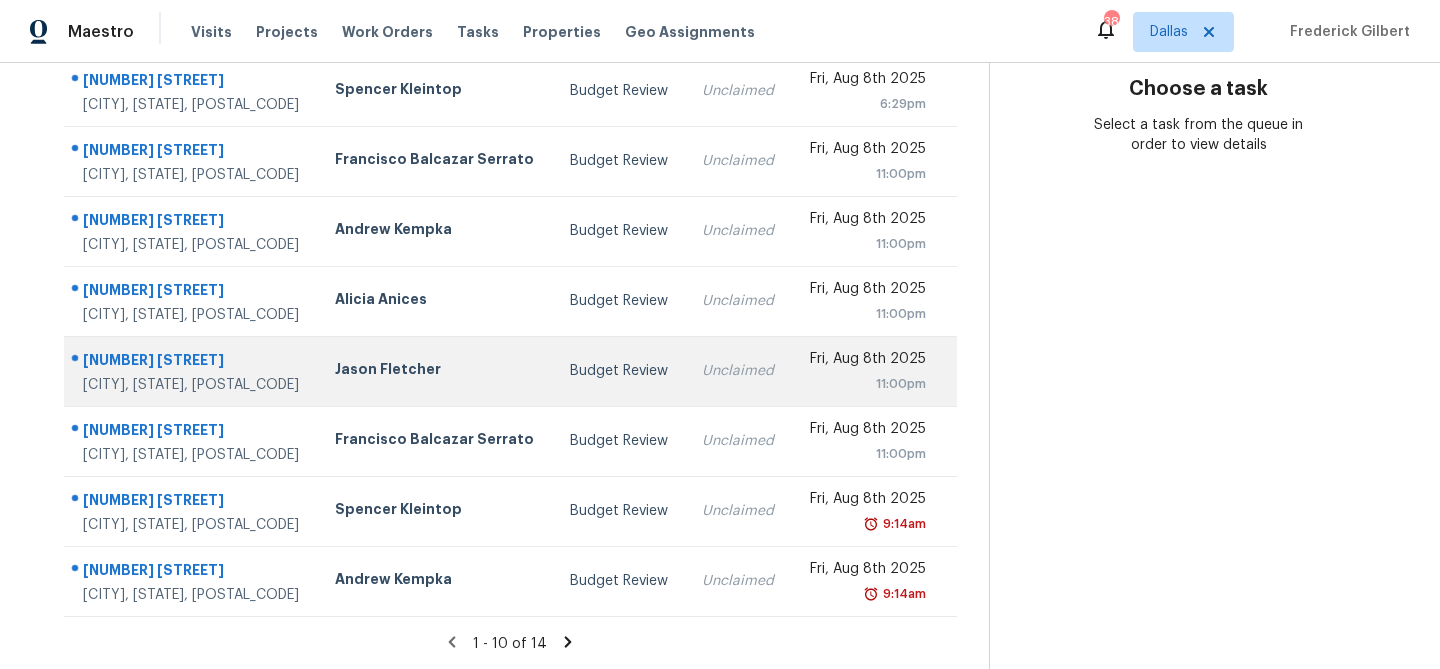 scroll, scrollTop: 0, scrollLeft: 0, axis: both 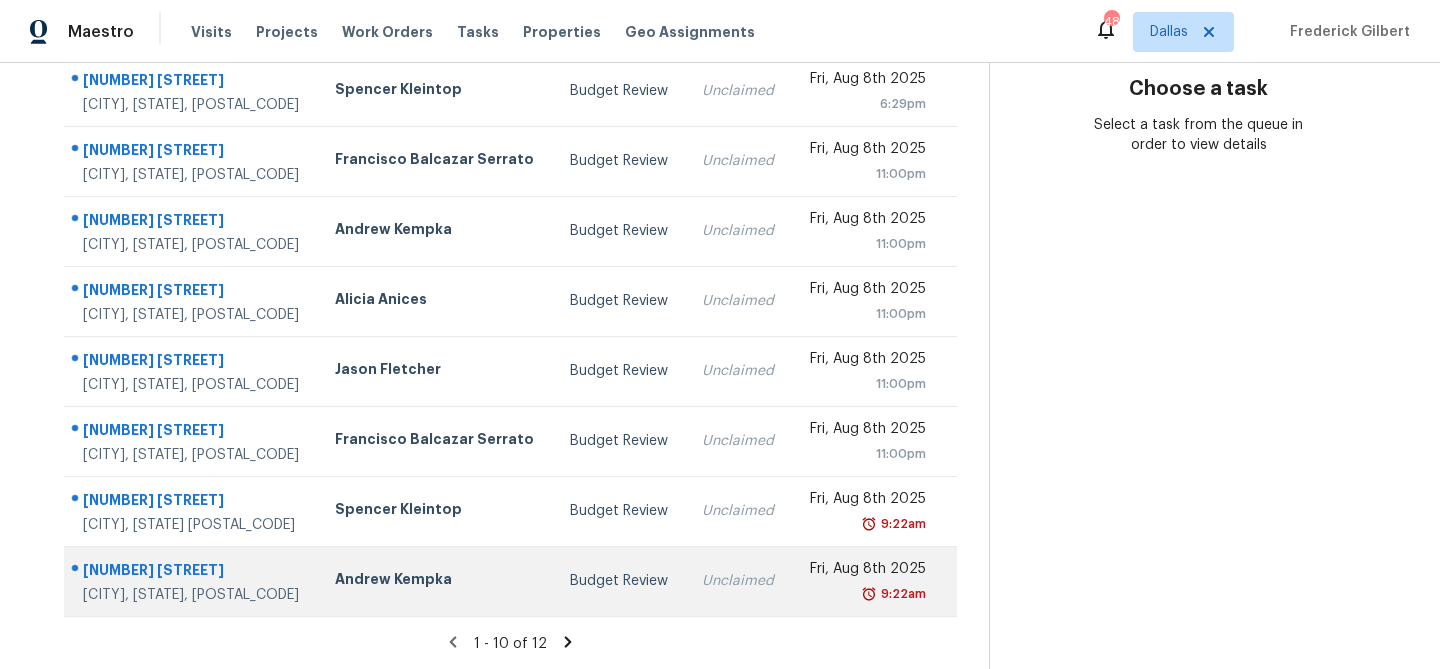 click on "Andrew Kempka" at bounding box center [436, 581] 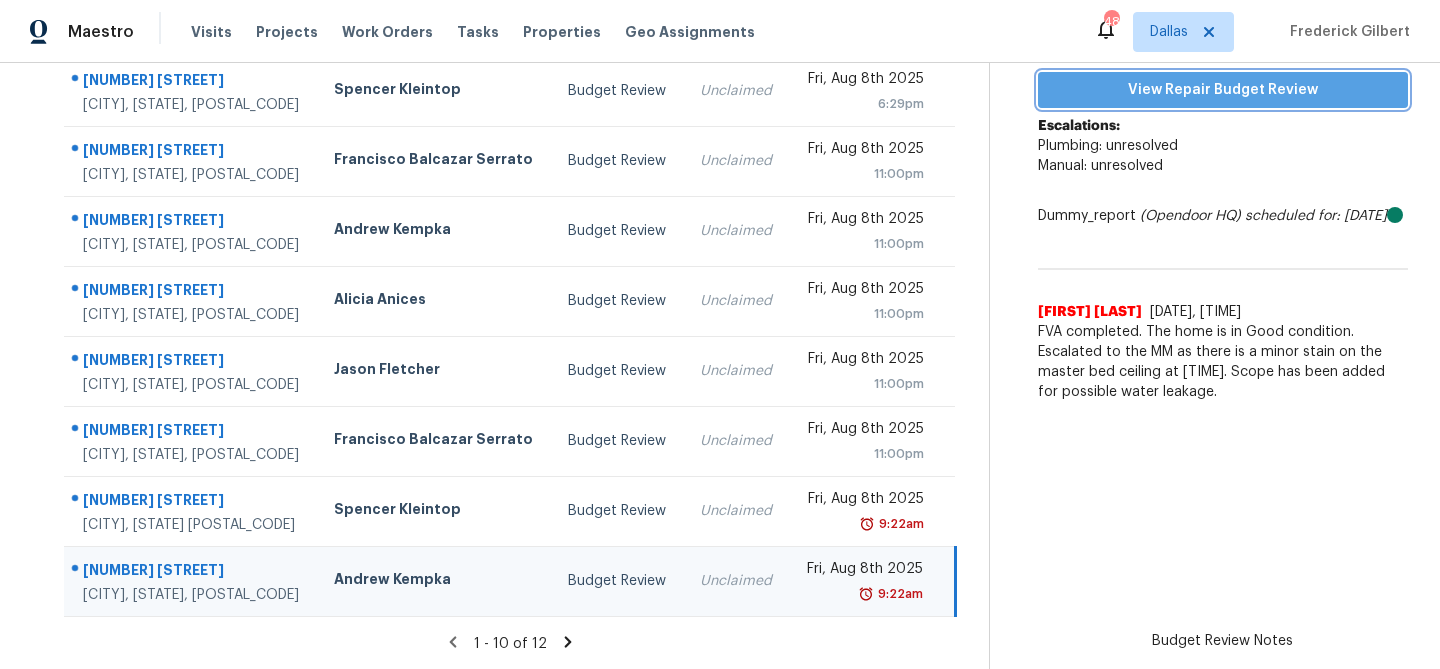 click on "View Repair Budget Review" at bounding box center [1223, 90] 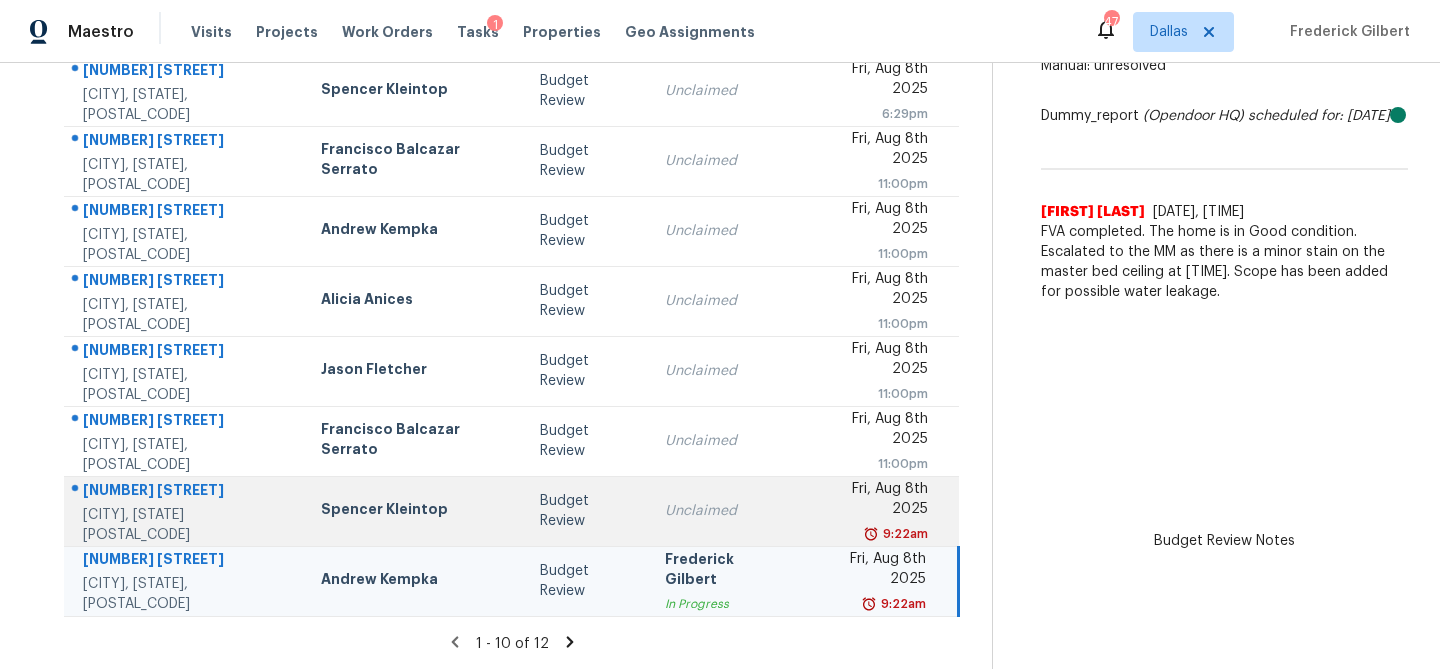 click on "Unclaimed" at bounding box center [724, 511] 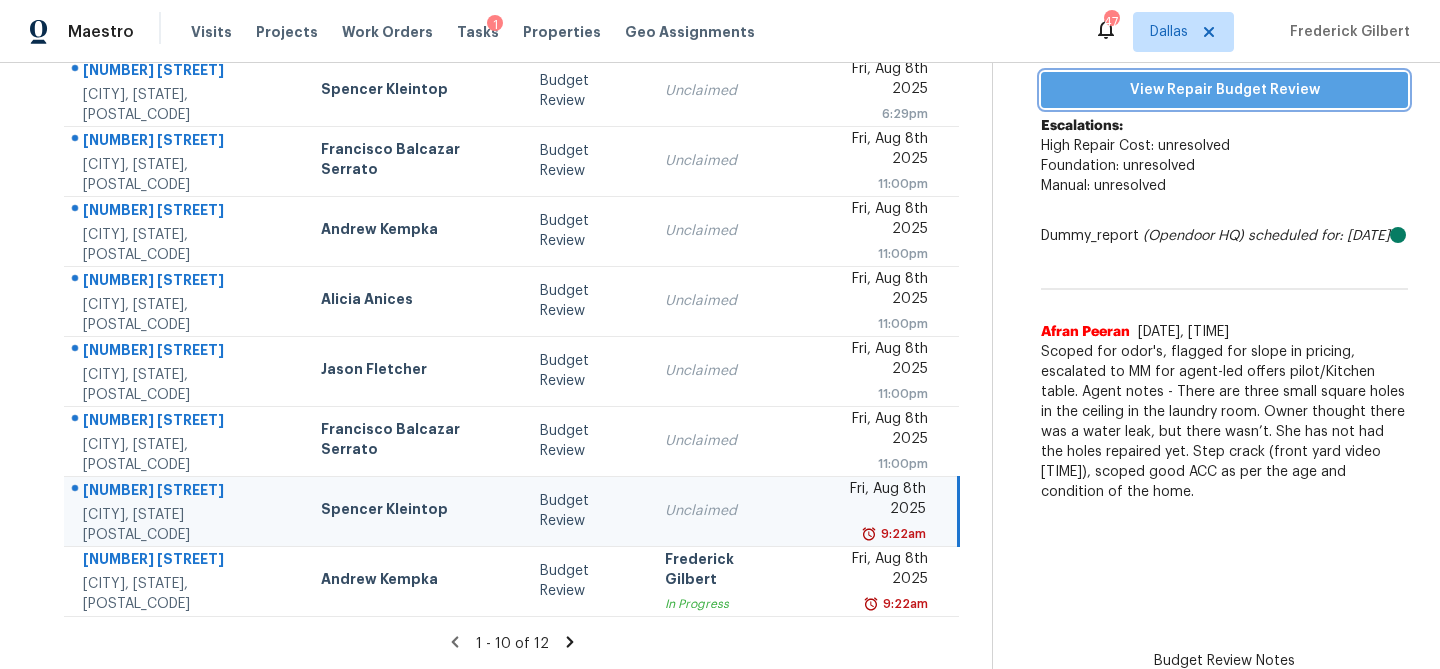 click on "View Repair Budget Review" at bounding box center (1224, 90) 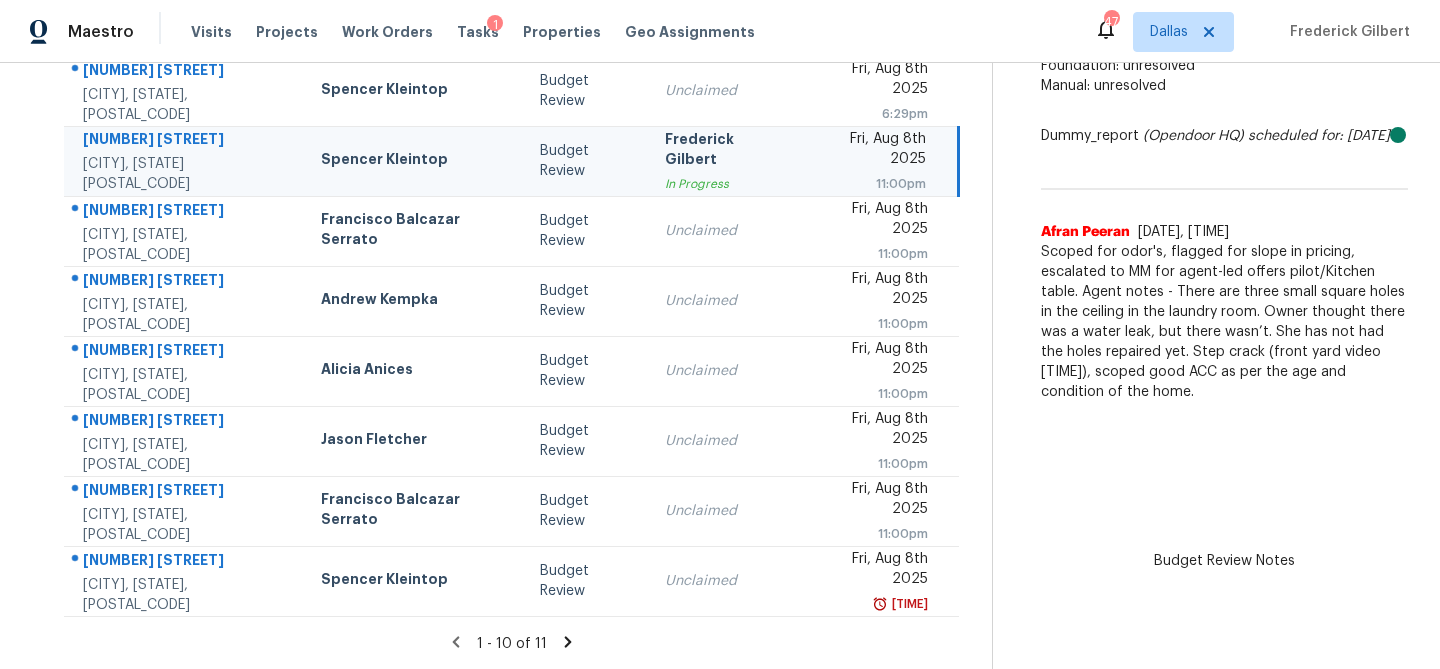 scroll, scrollTop: 0, scrollLeft: 0, axis: both 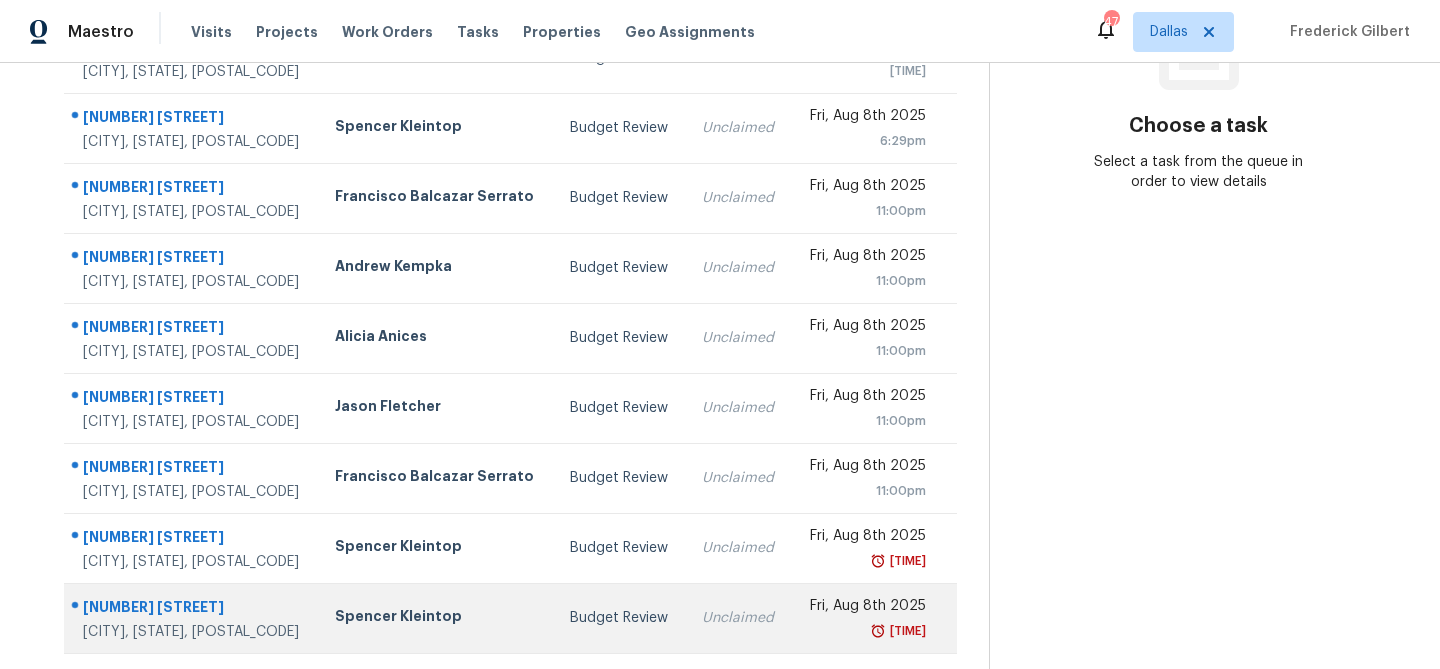 click on "Spencer Kleintop" at bounding box center (436, 618) 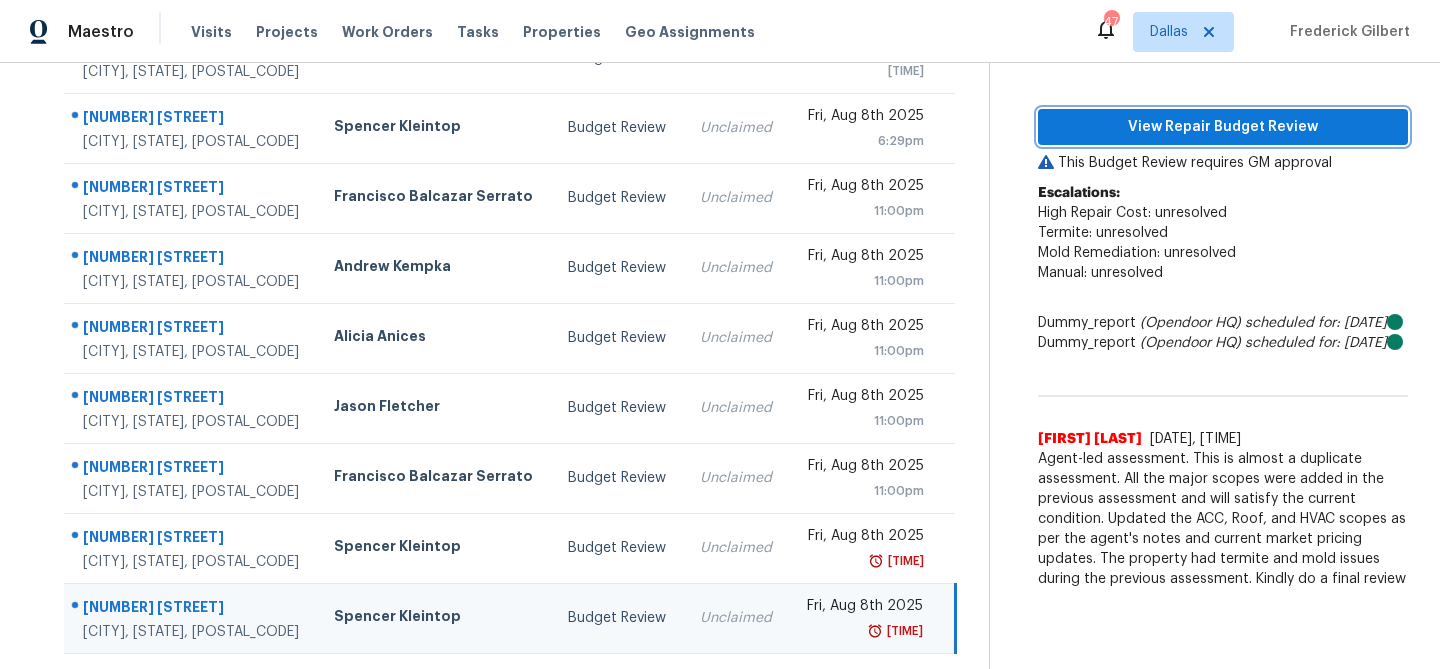 click on "View Repair Budget Review" at bounding box center (1223, 127) 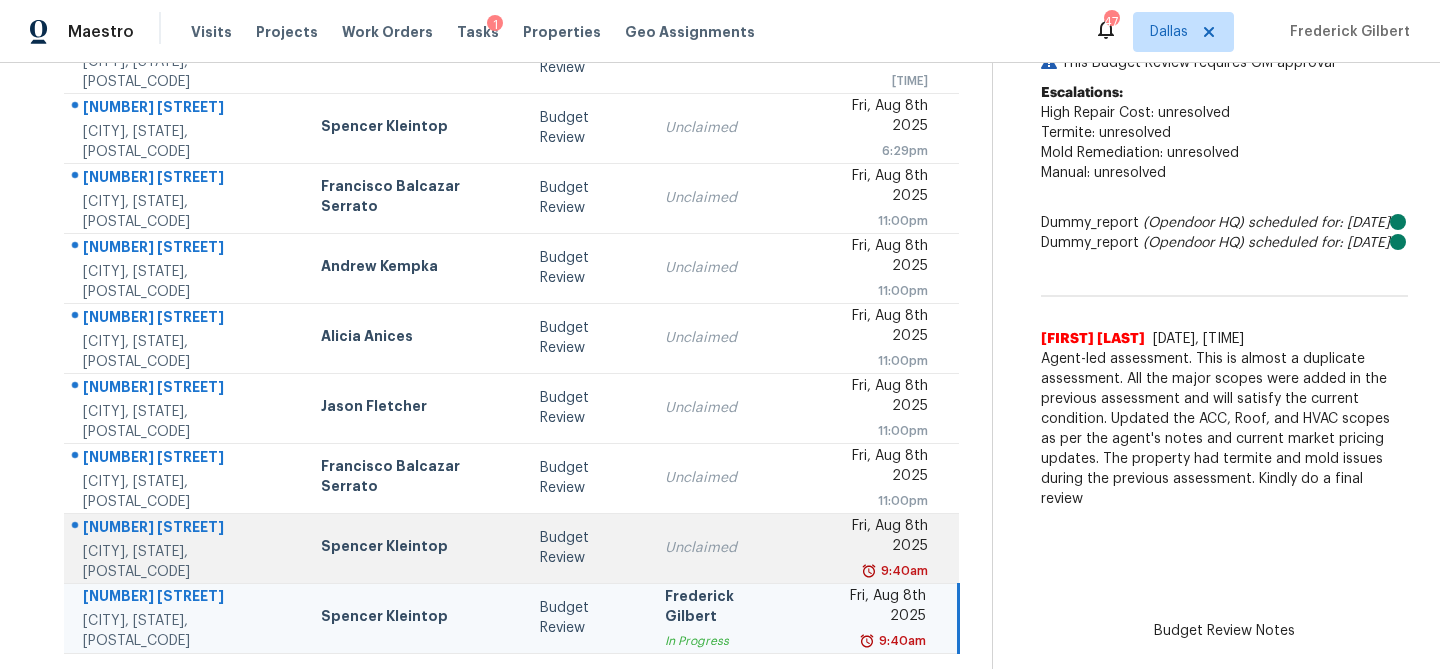 click on "Budget Review" at bounding box center (586, 548) 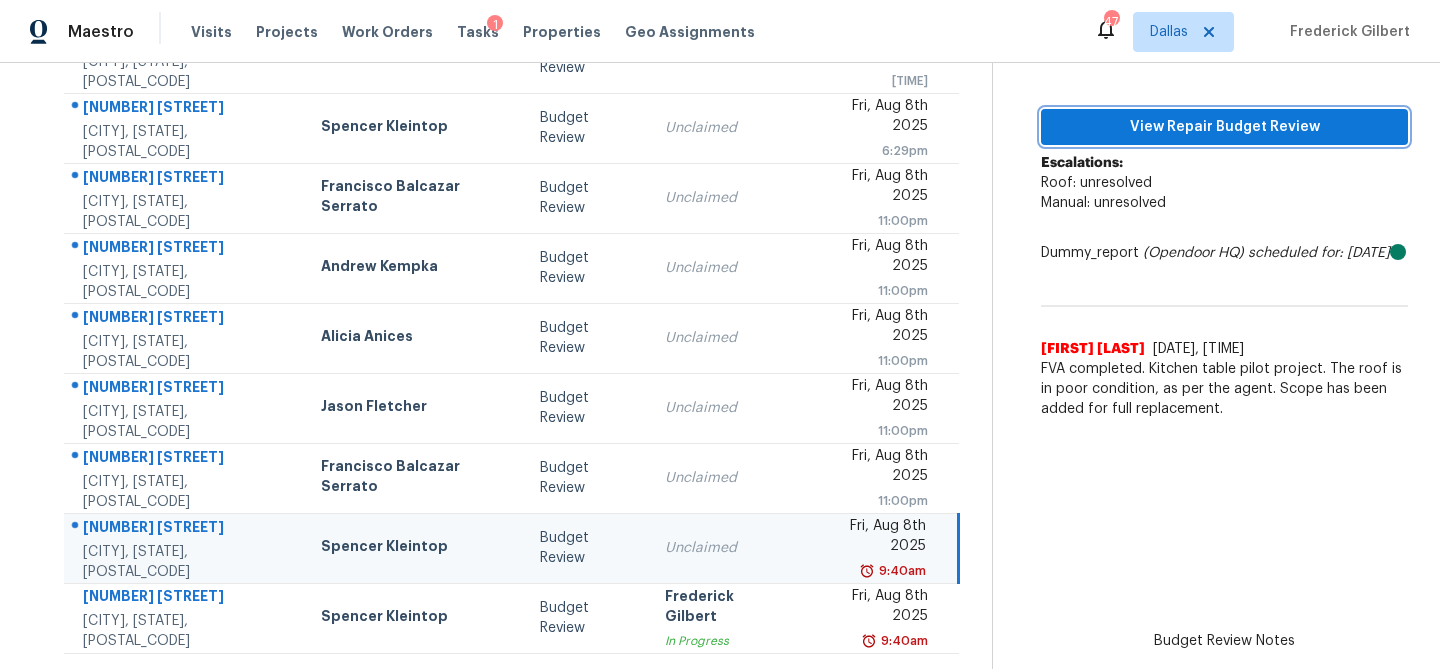 click on "View Repair Budget Review" at bounding box center (1224, 127) 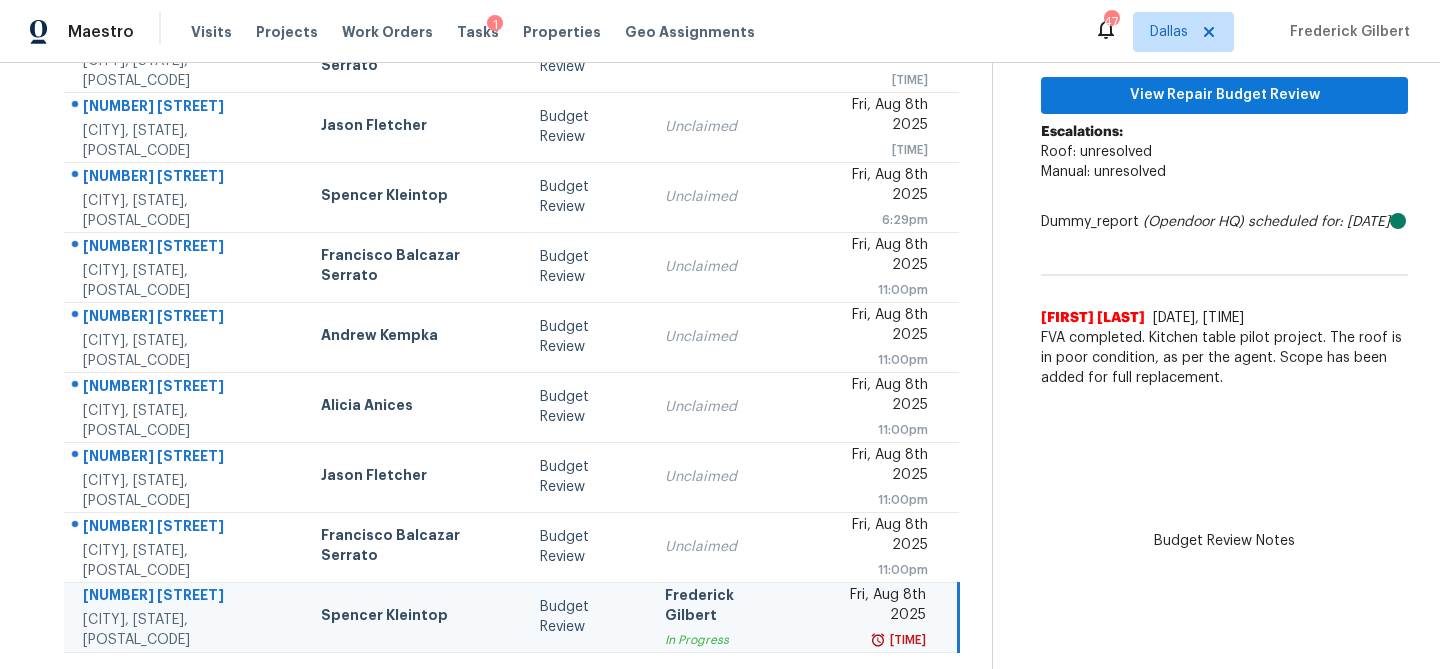 scroll, scrollTop: 265, scrollLeft: 0, axis: vertical 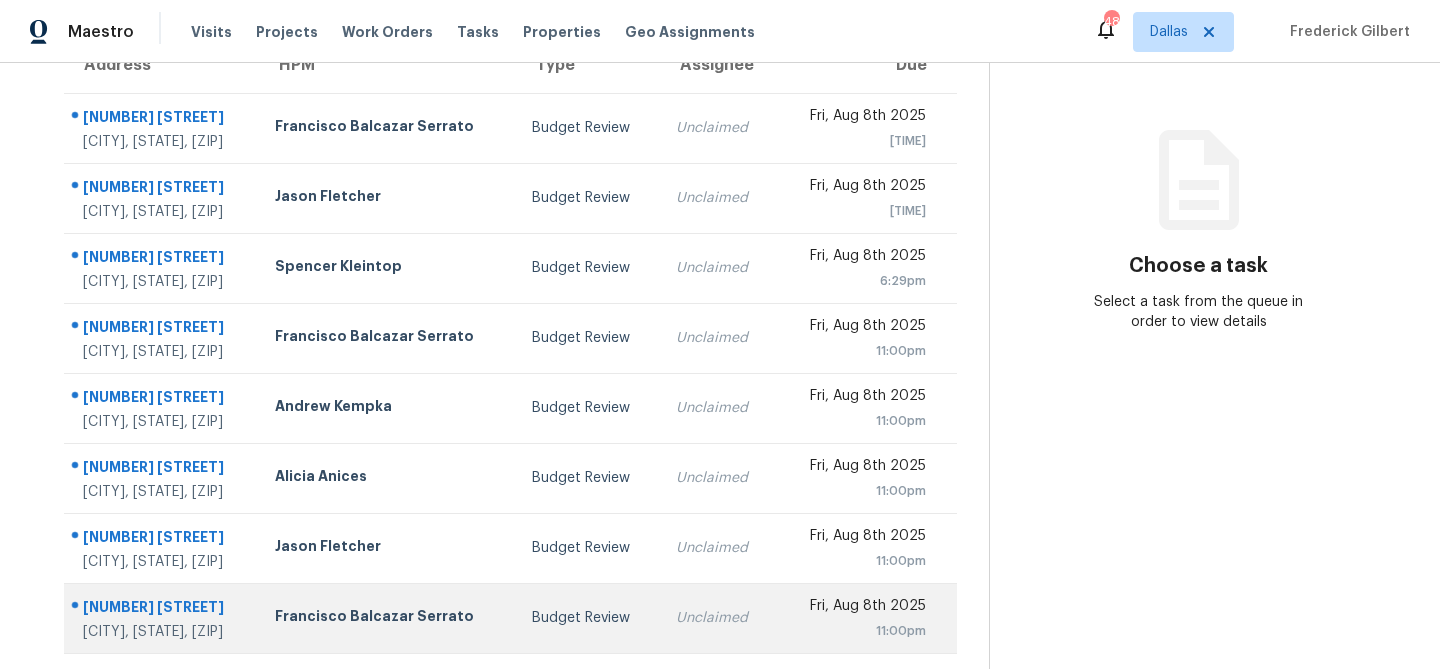 click on "Budget Review" at bounding box center (588, 618) 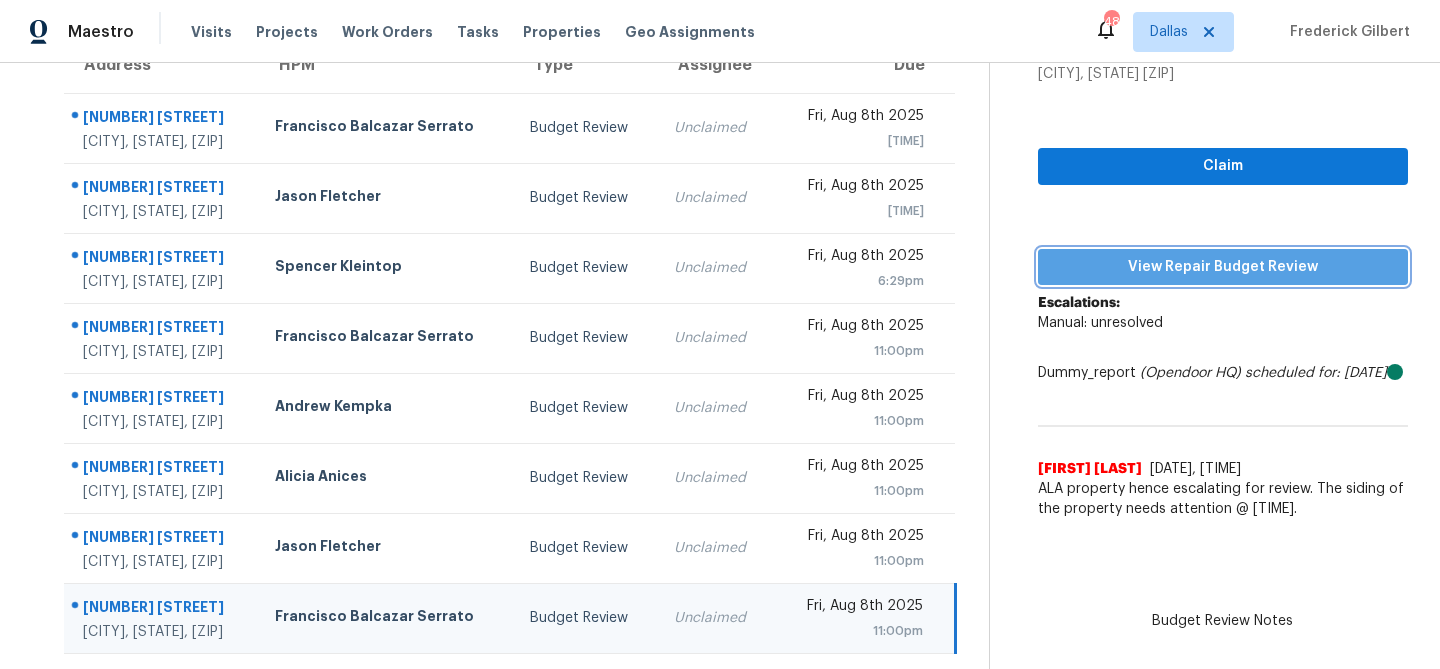 click on "View Repair Budget Review" at bounding box center [1223, 267] 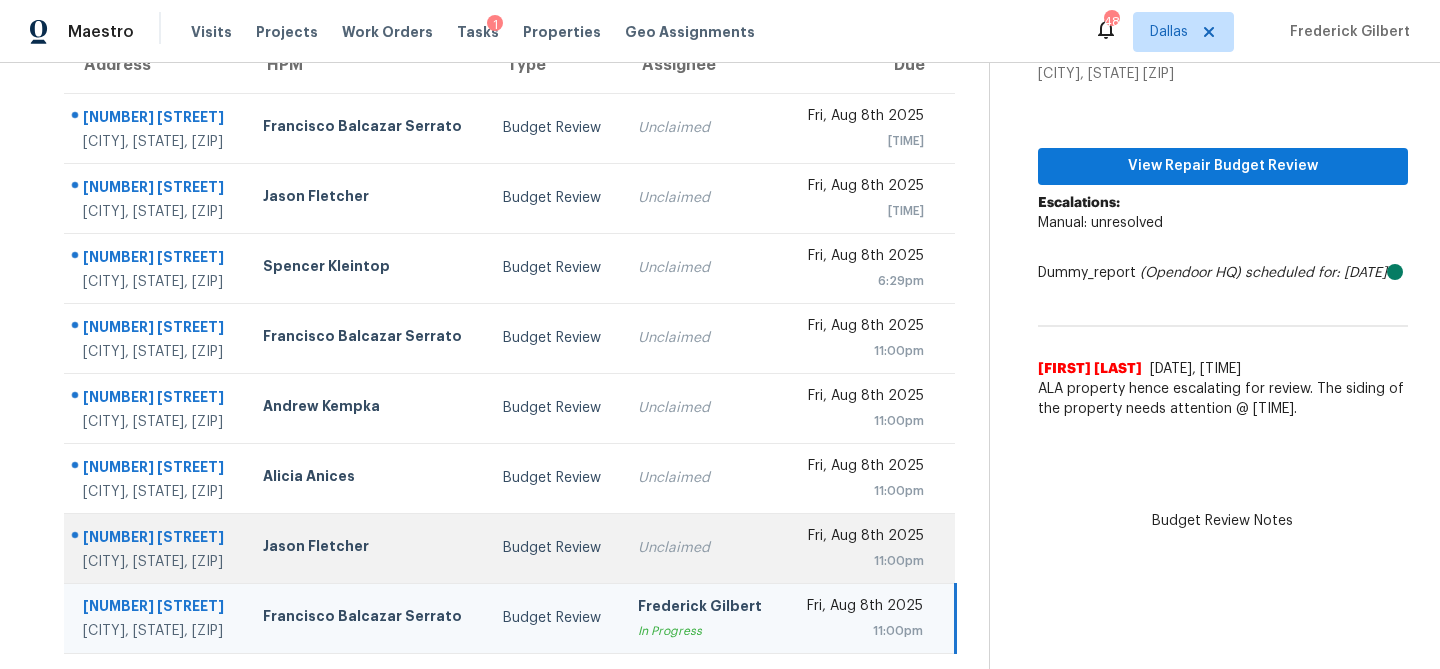 click on "Unclaimed" at bounding box center (703, 548) 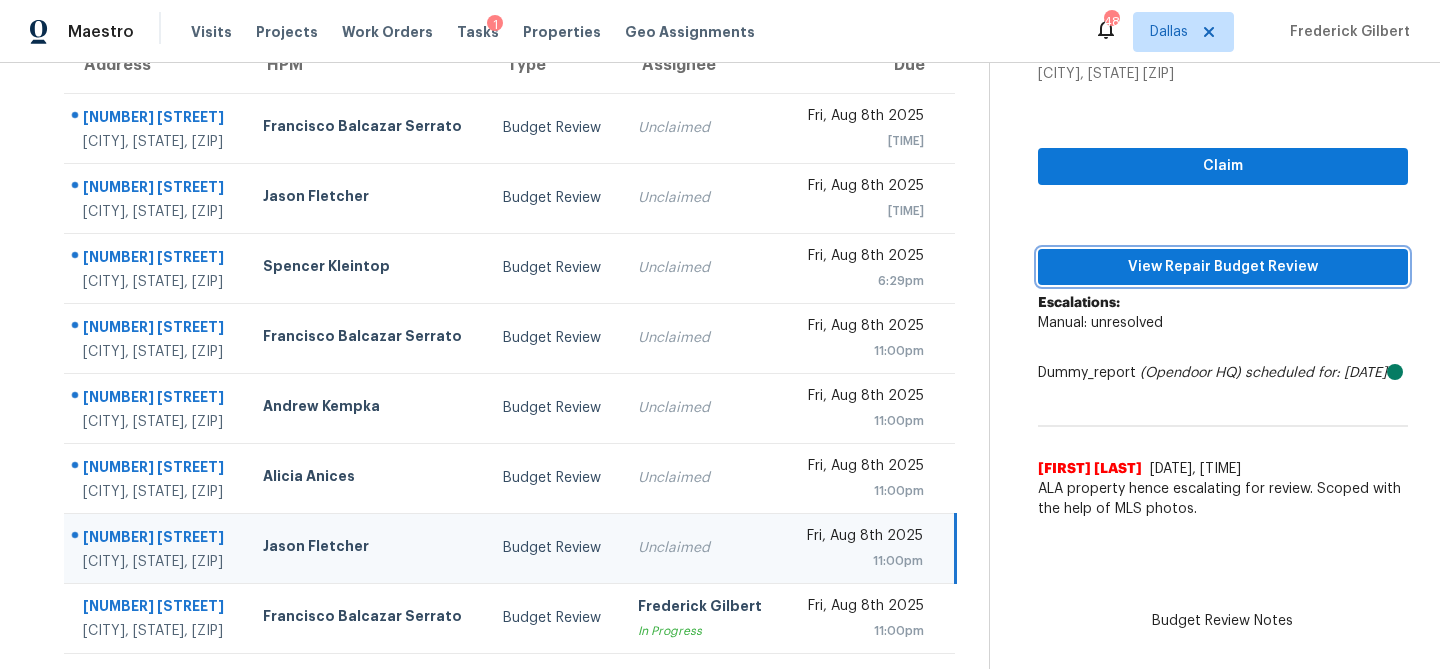 click on "View Repair Budget Review" at bounding box center (1223, 267) 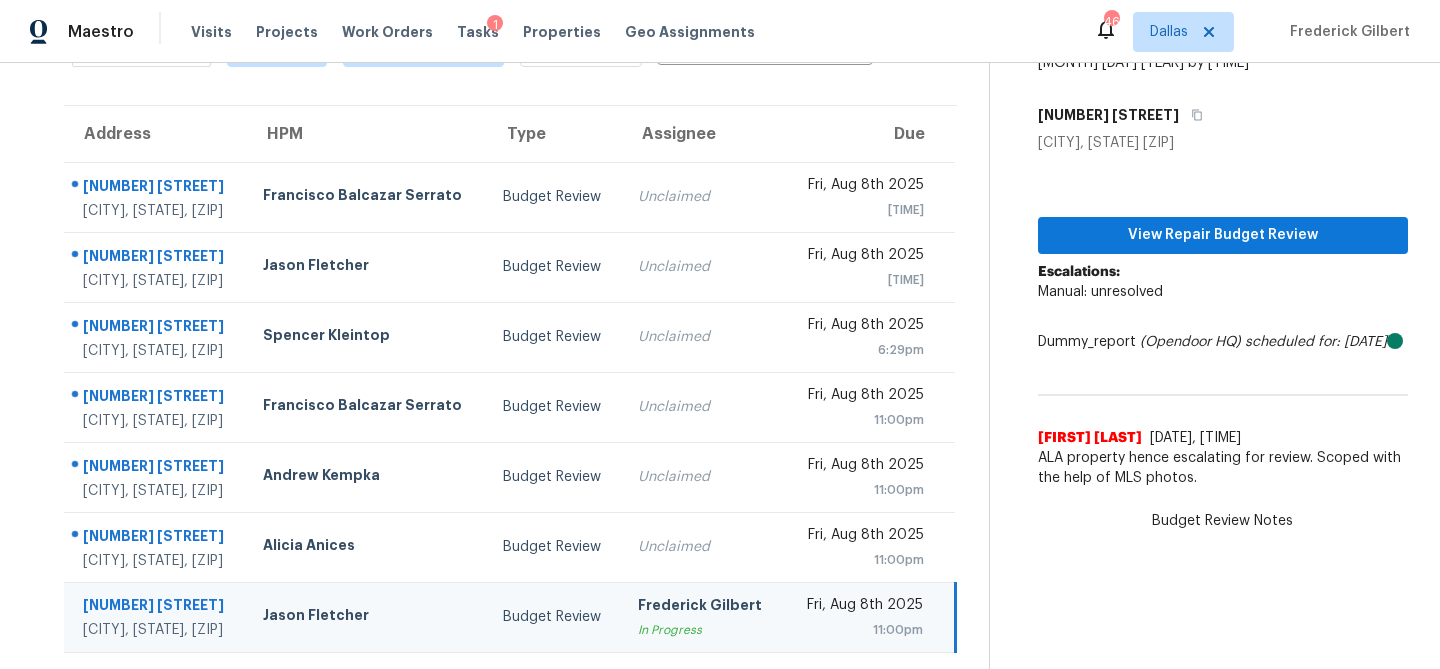 scroll, scrollTop: 125, scrollLeft: 0, axis: vertical 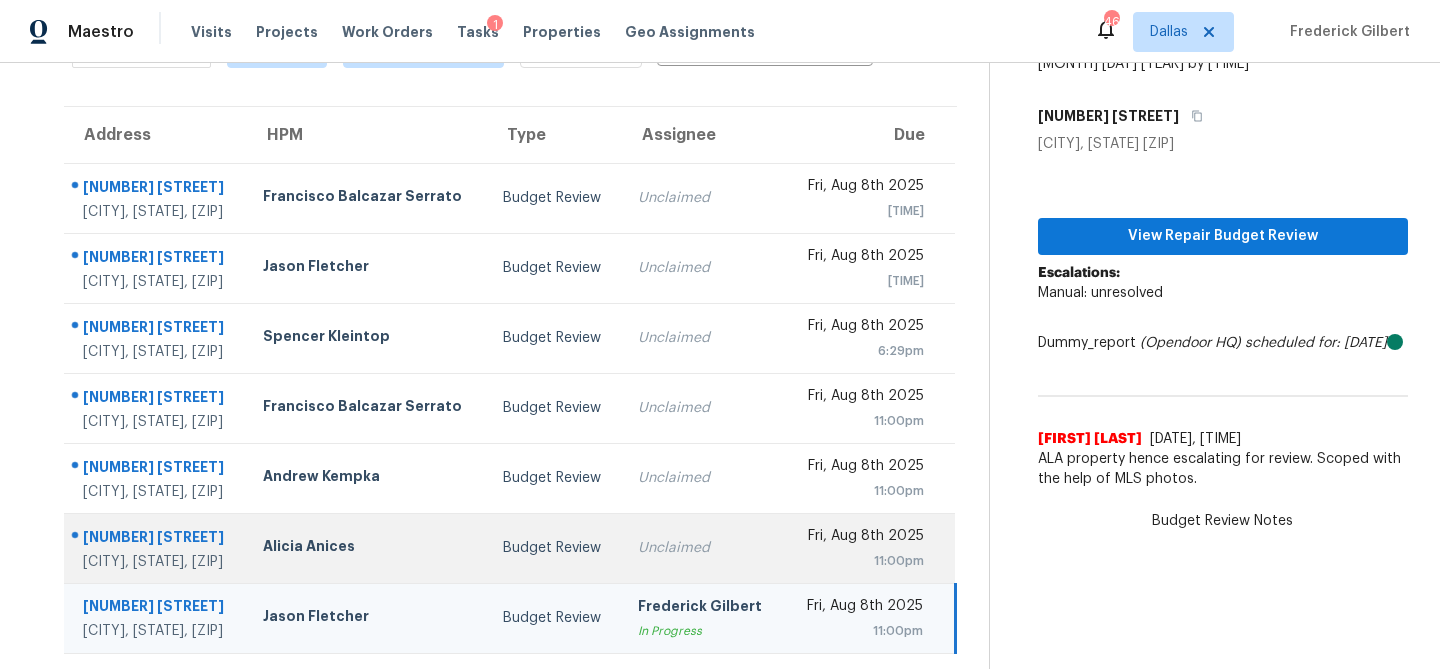 click on "Unclaimed" at bounding box center [703, 548] 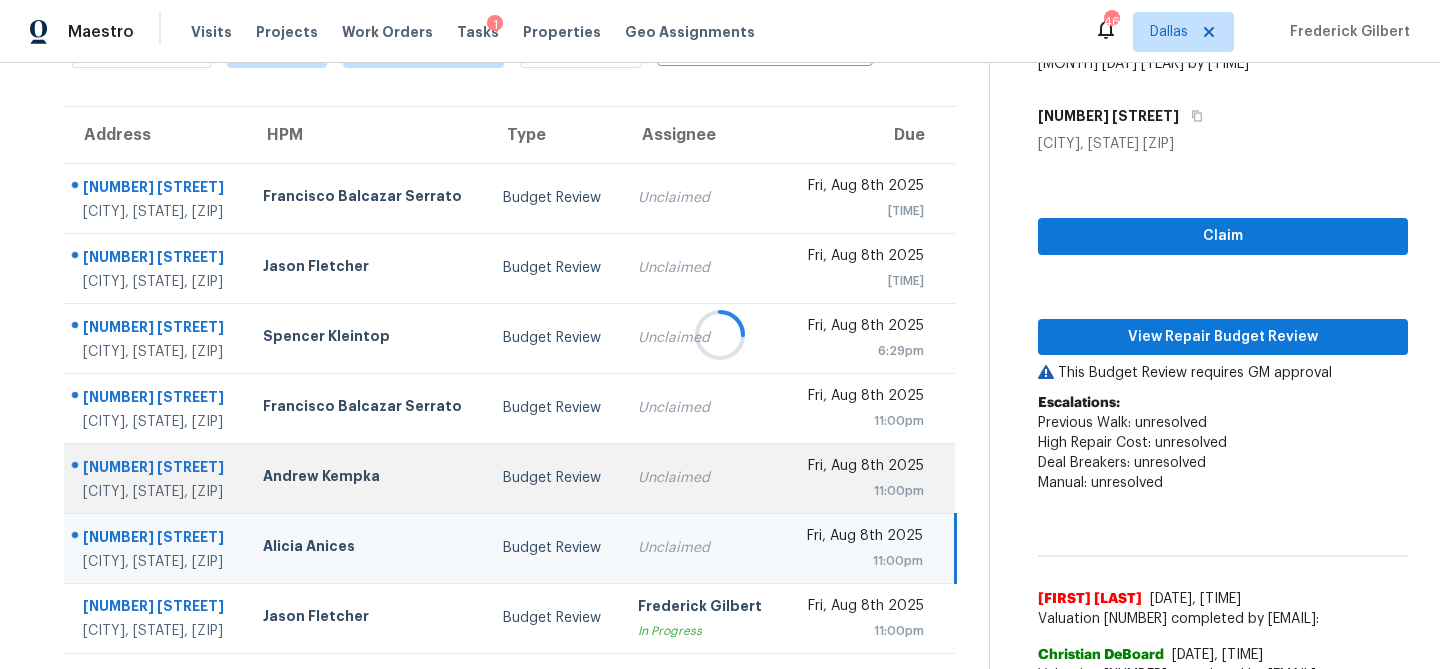 scroll, scrollTop: 195, scrollLeft: 0, axis: vertical 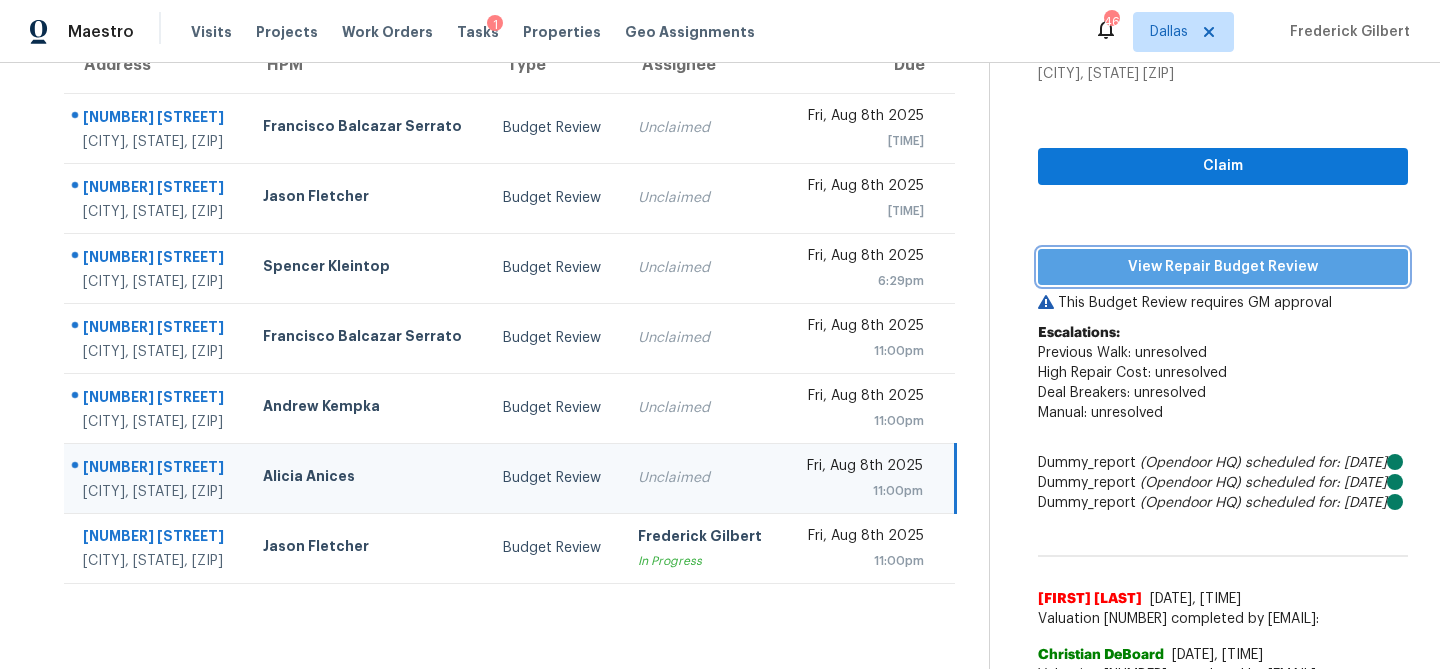 click on "View Repair Budget Review" at bounding box center [1223, 267] 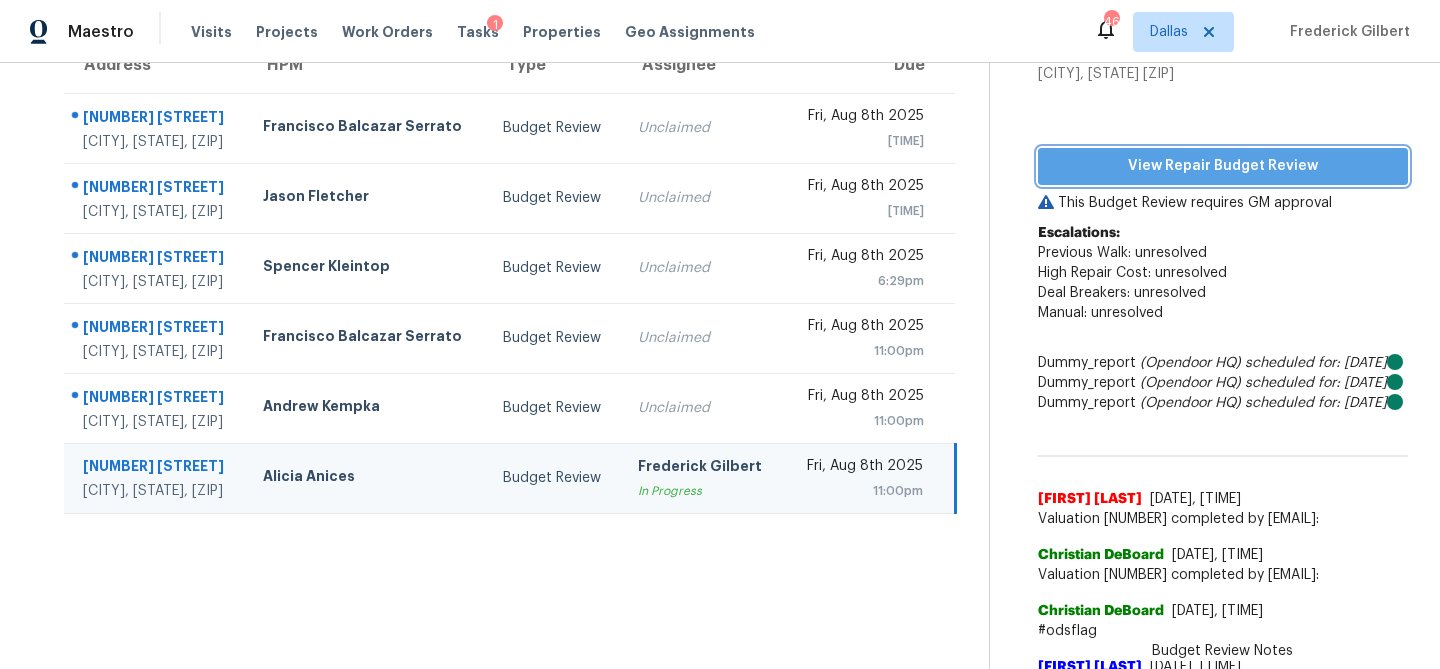 click on "View Repair Budget Review" at bounding box center (1223, 166) 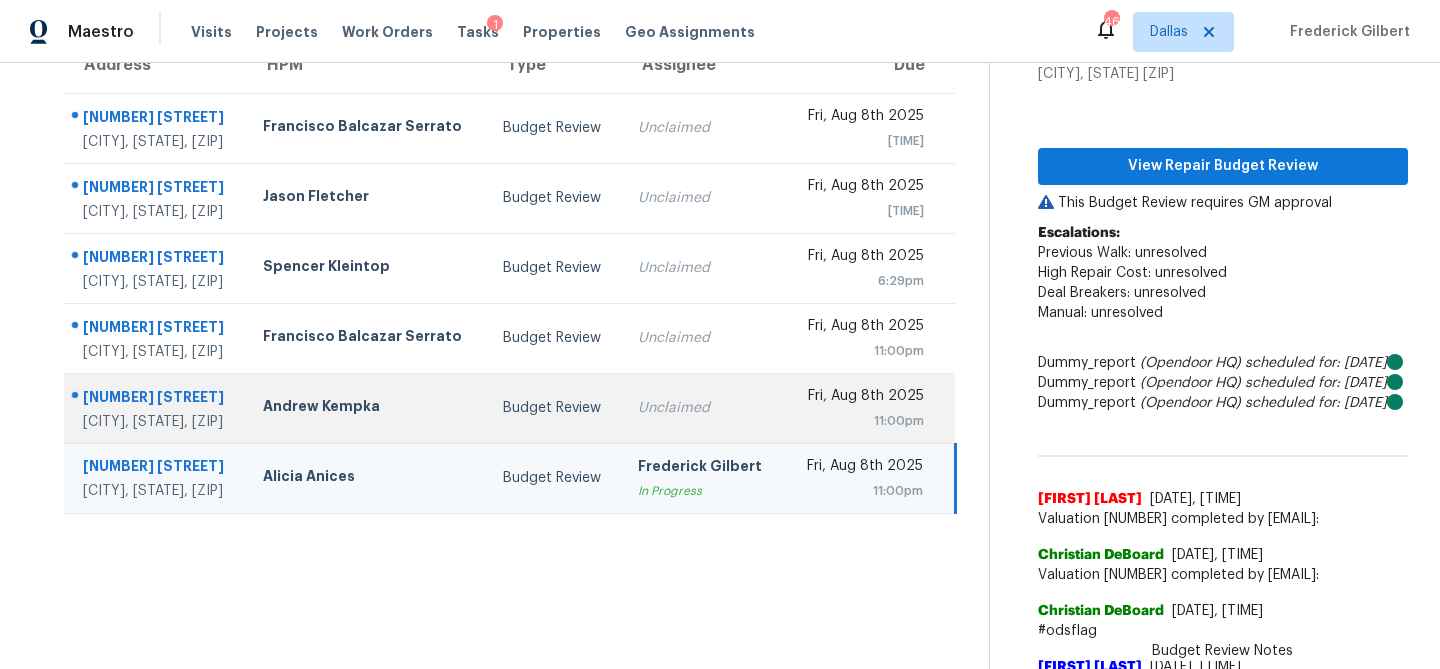 click on "Budget Review" at bounding box center [554, 408] 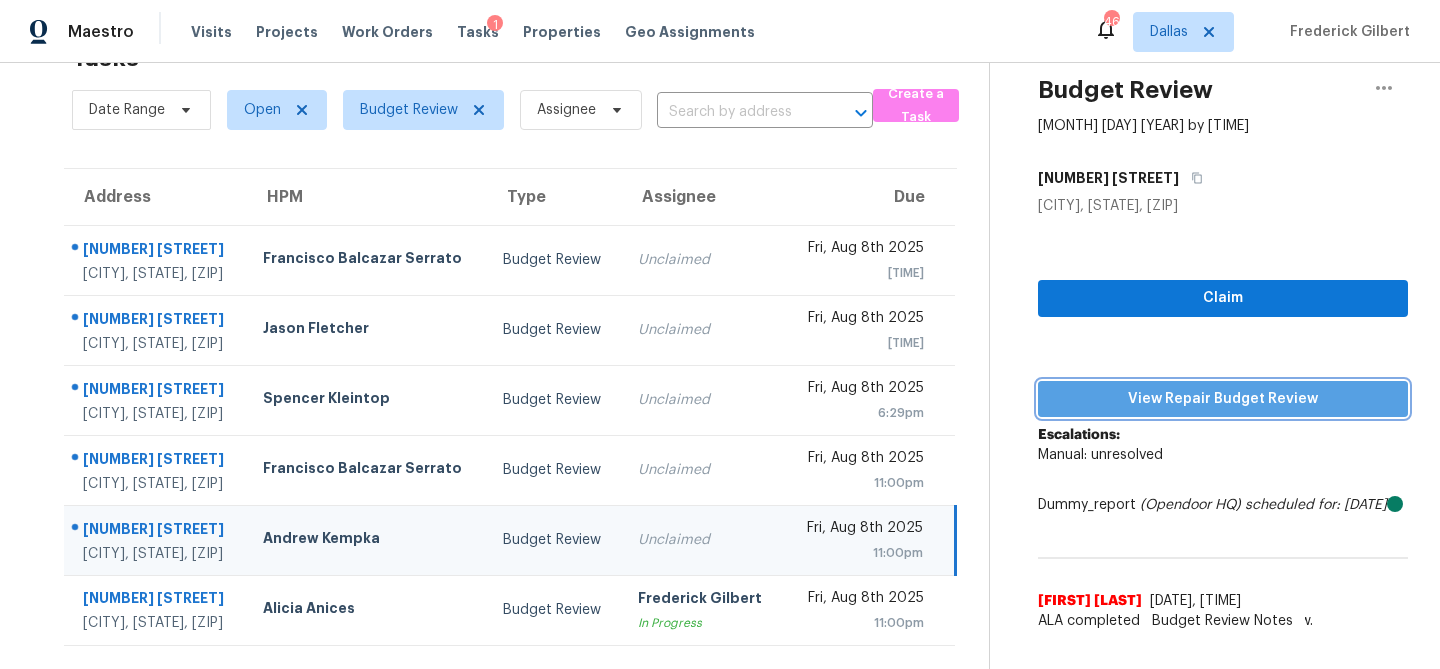 click on "View Repair Budget Review" at bounding box center [1223, 399] 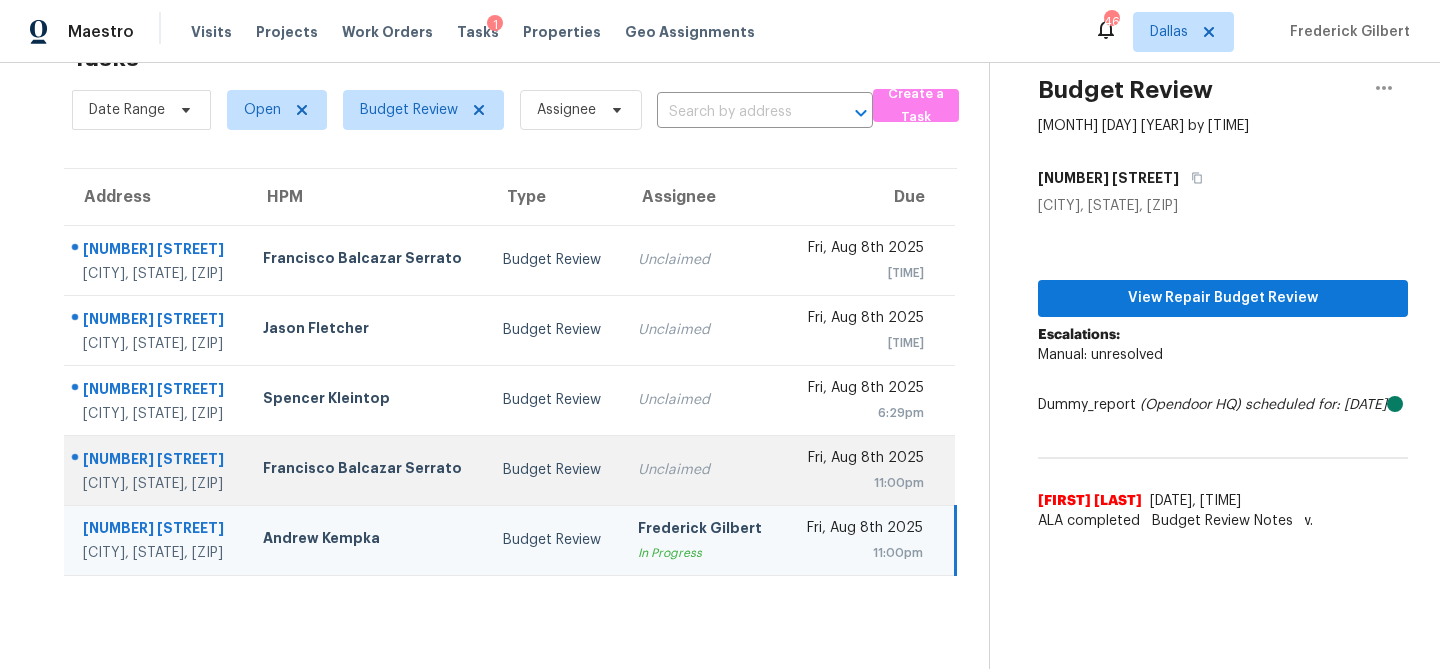 click on "Unclaimed" at bounding box center [703, 470] 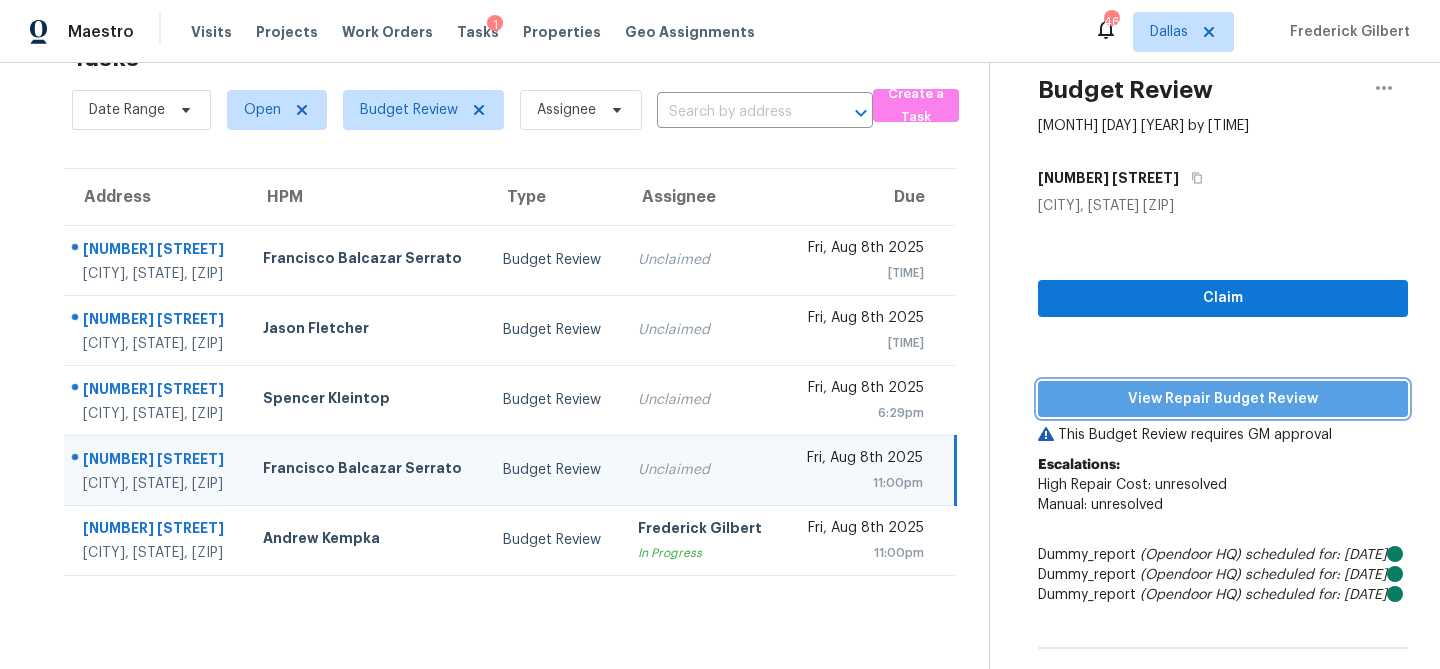 click on "View Repair Budget Review" at bounding box center [1223, 399] 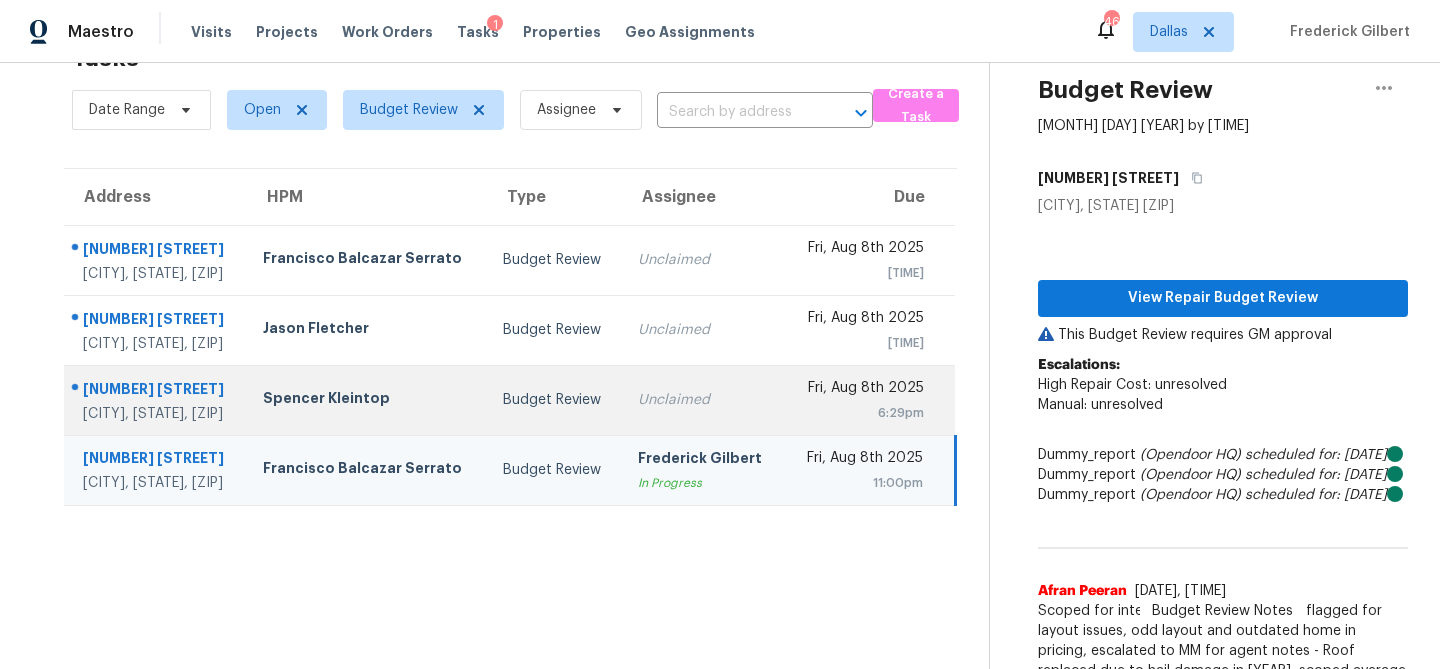click on "Unclaimed" at bounding box center [703, 400] 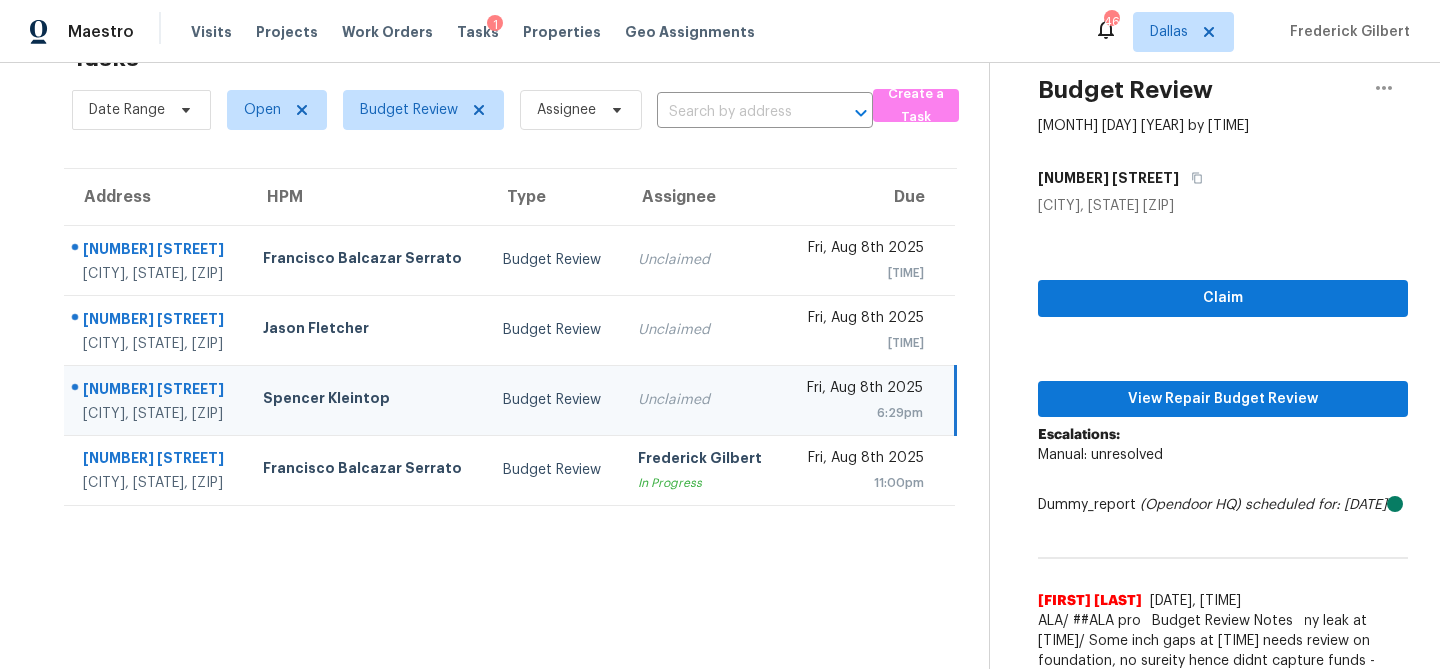 click on "Claim View Repair Budget Review Escalations: Manual: unresolved Dummy_report (Opendoor HQ) scheduled for: [DATE] Budget Review Notes [FIRST] [LAST] [DATE], [TIME] ALA/ ##ALA property/Unsure if there is any leak at [TIME]/ Some inch gaps at [TIME] needs review on foundation, no sureity hence didnt capture funds - needs review, also minor garage carck in the floor at [TIME]// Kitchen drain and W&amp;D are not hooked into septic line and drain into yard/ Utility poles in close proximity/ Owner will remove wall in garage to return it to being a 1 car garage, garage is converted into a room , i have added funds for the same, if the seller completes the work this can be removed if brequired/needs review at [TIME]/ Converted garage at [TIME]/ Average ACC." at bounding box center (1223, 538) 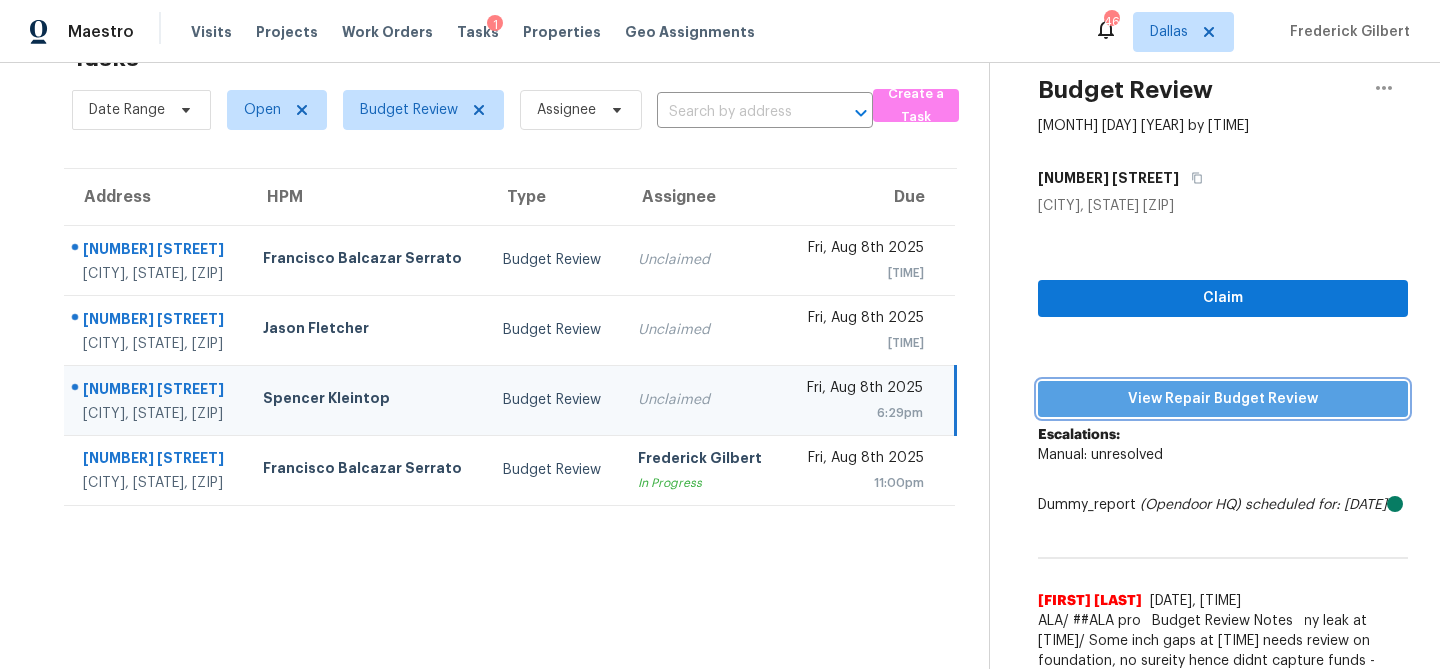 click on "View Repair Budget Review" at bounding box center (1223, 399) 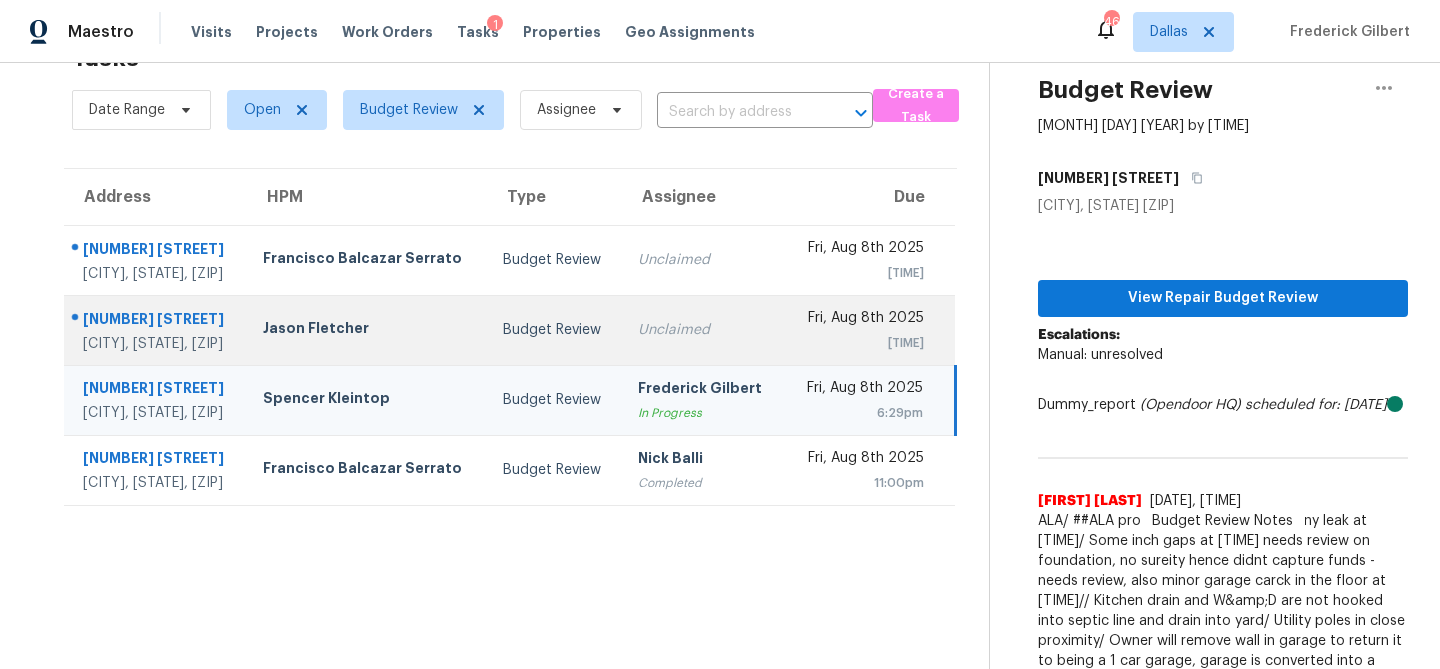 click on "Unclaimed" at bounding box center [703, 330] 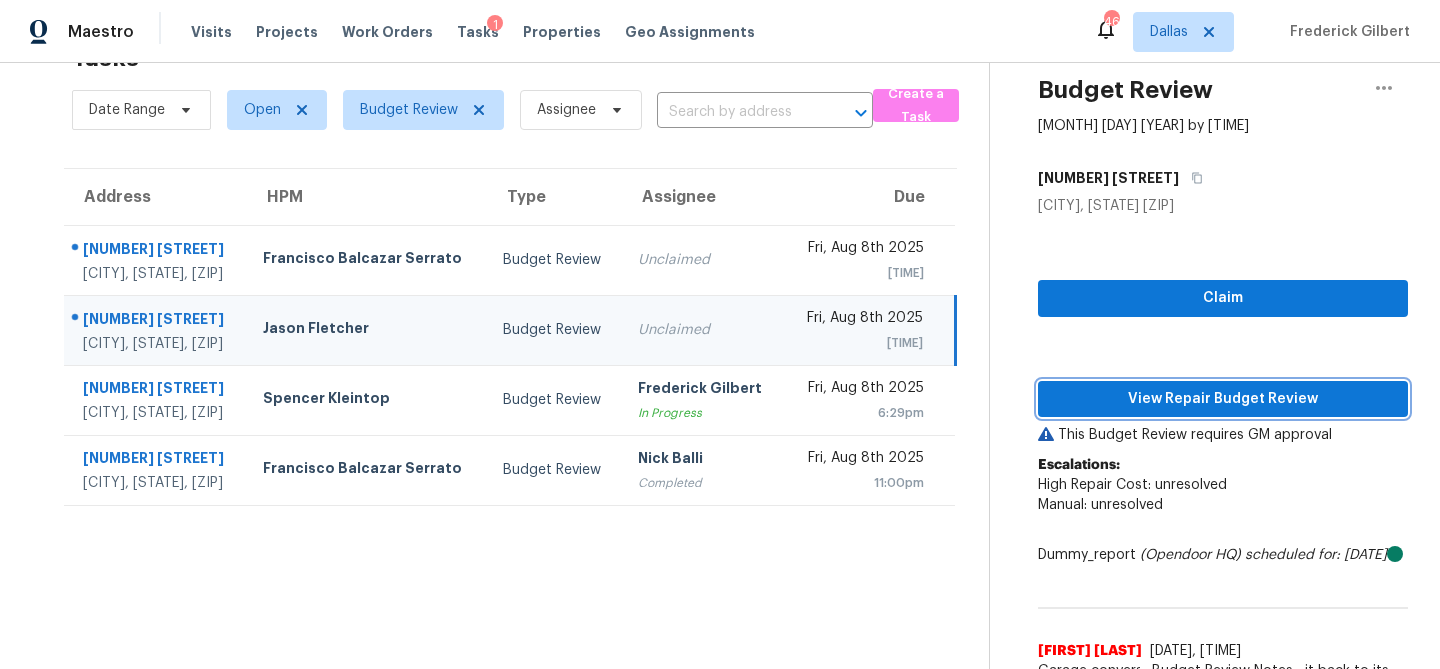 click on "View Repair Budget Review" at bounding box center [1223, 399] 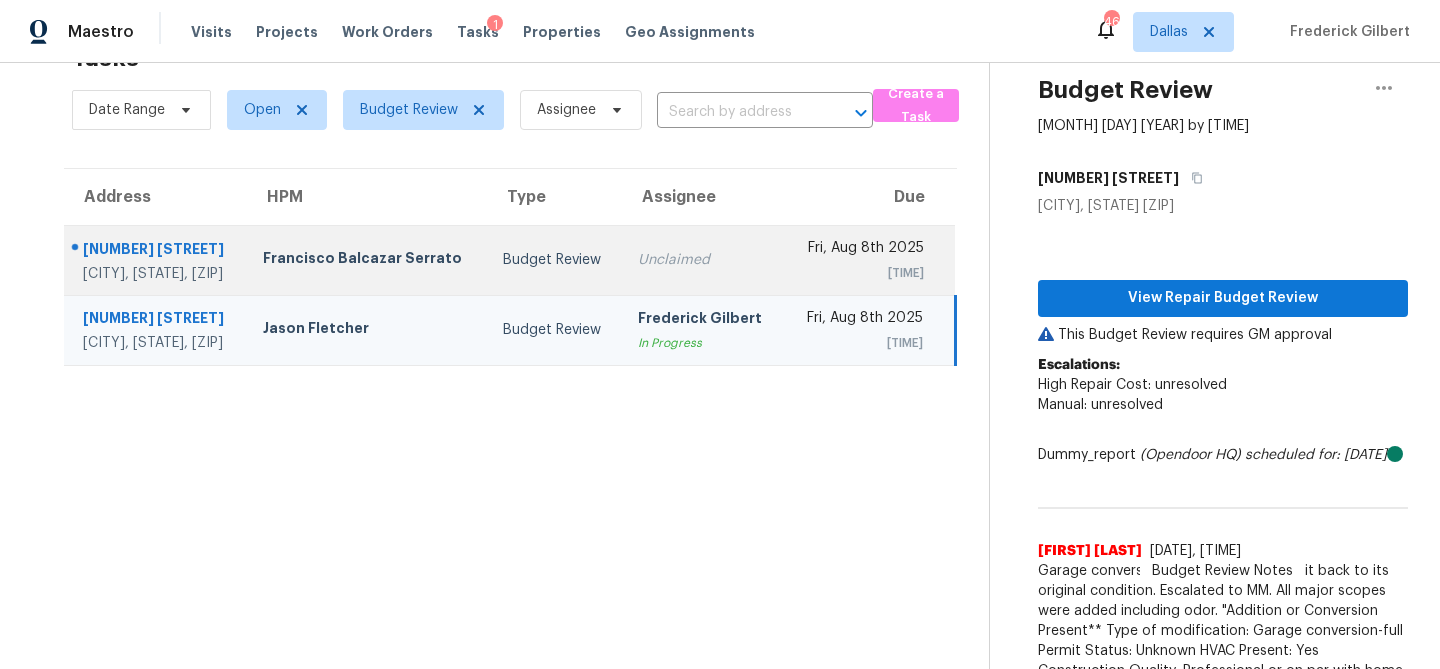 click on "Budget Review" at bounding box center [554, 260] 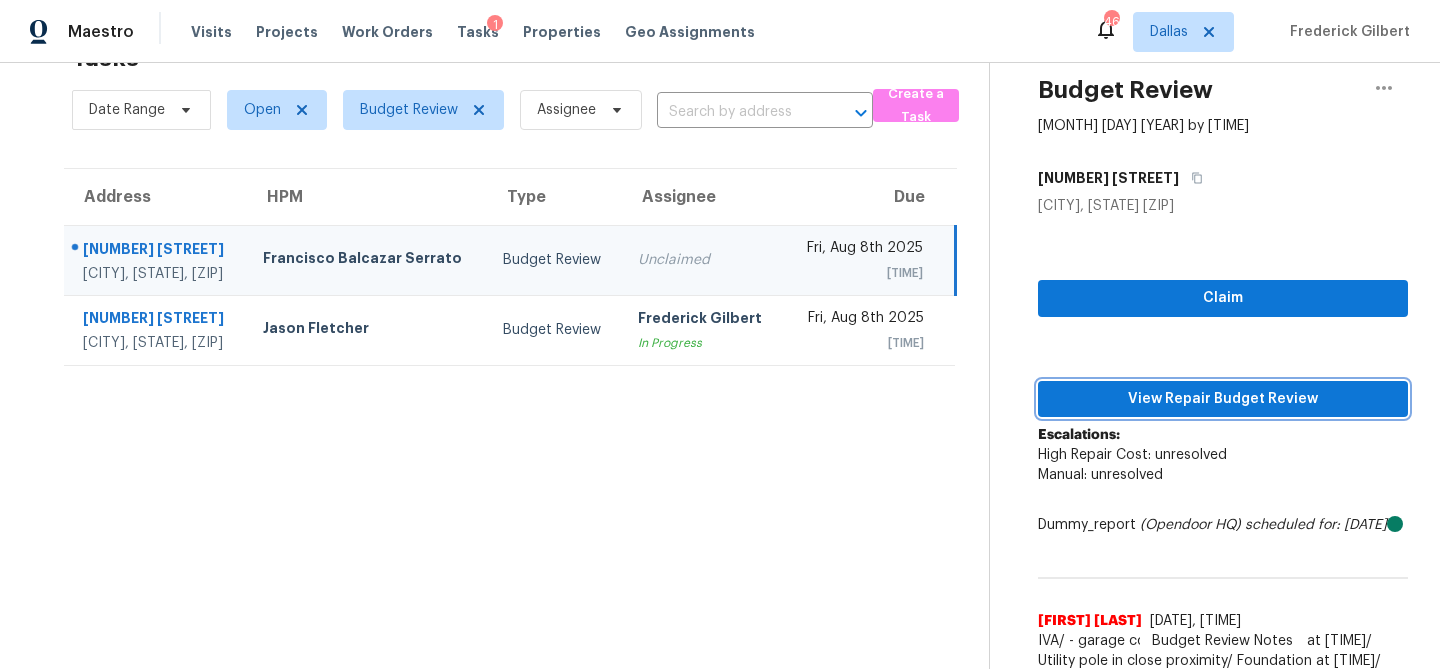 click on "View Repair Budget Review" at bounding box center [1223, 399] 